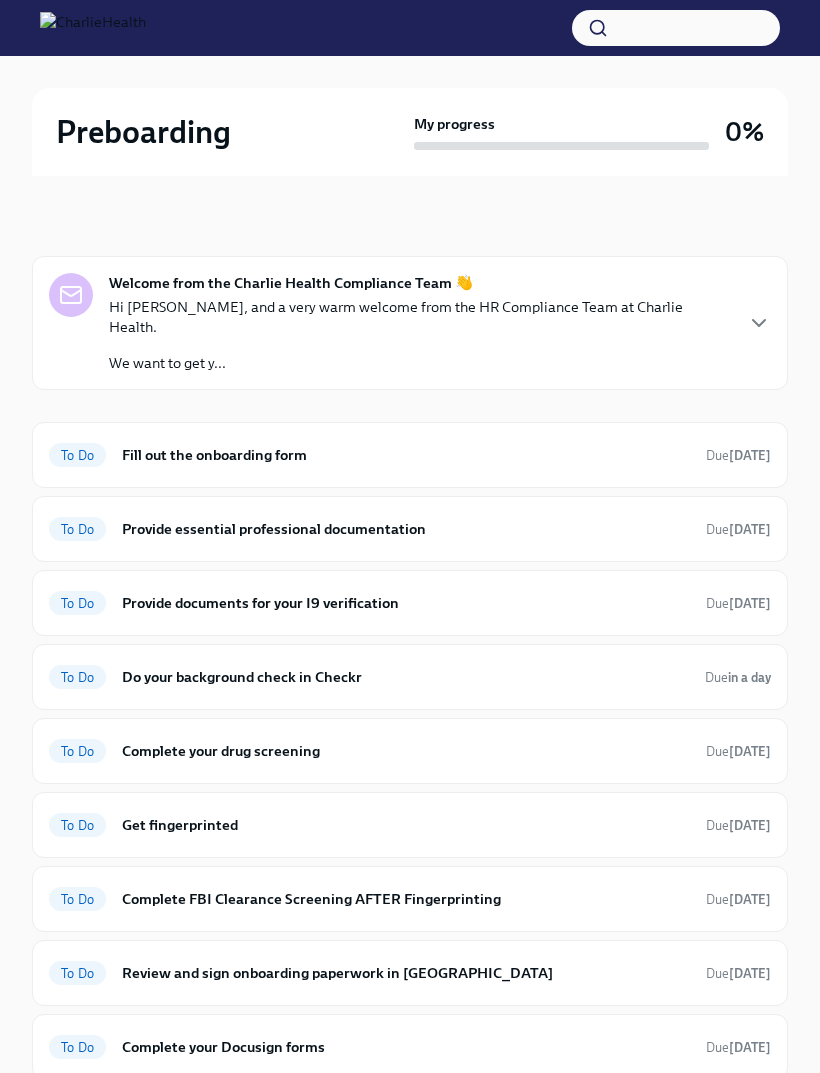 scroll, scrollTop: 97, scrollLeft: 0, axis: vertical 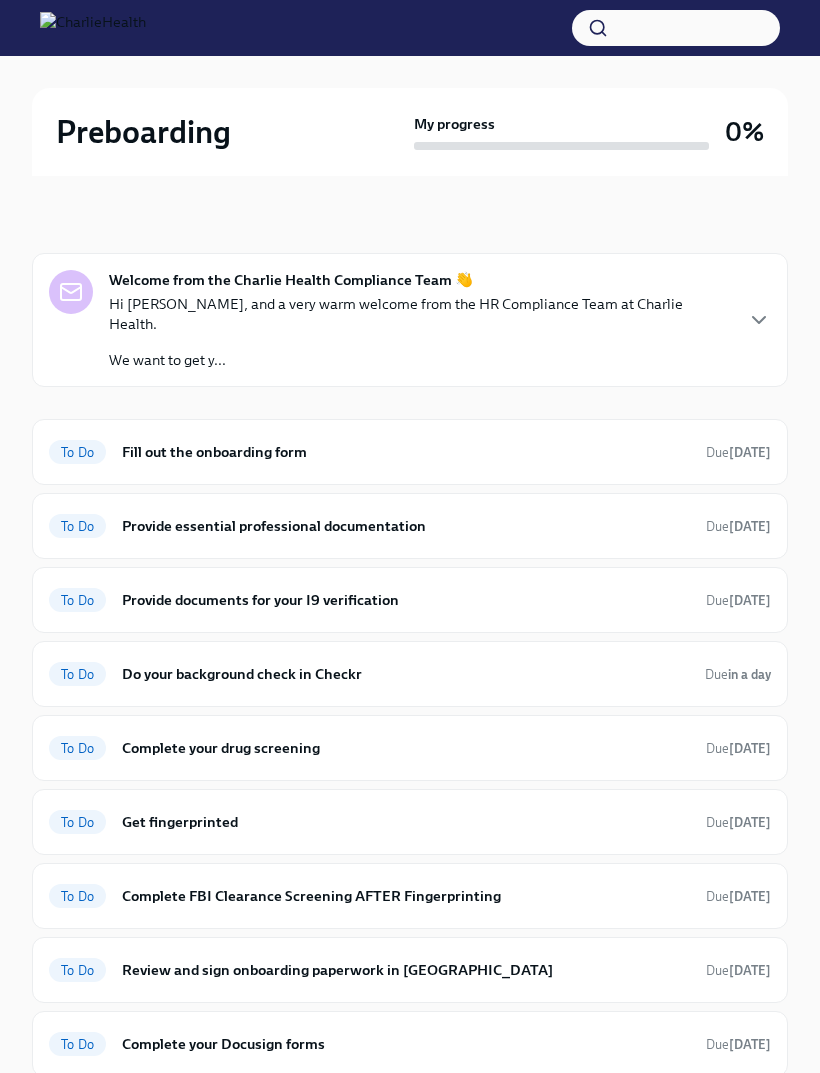 click on "To Do" at bounding box center [77, 674] 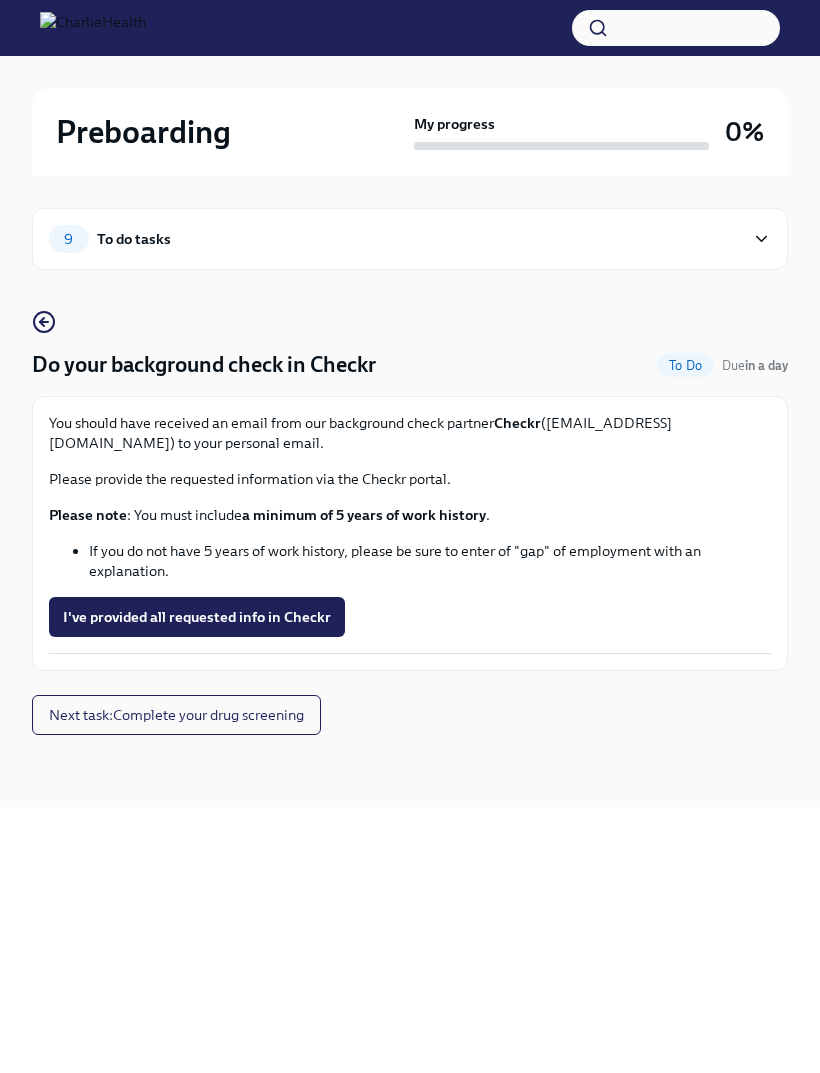 click on "I've provided all requested info in Checkr" at bounding box center (197, 617) 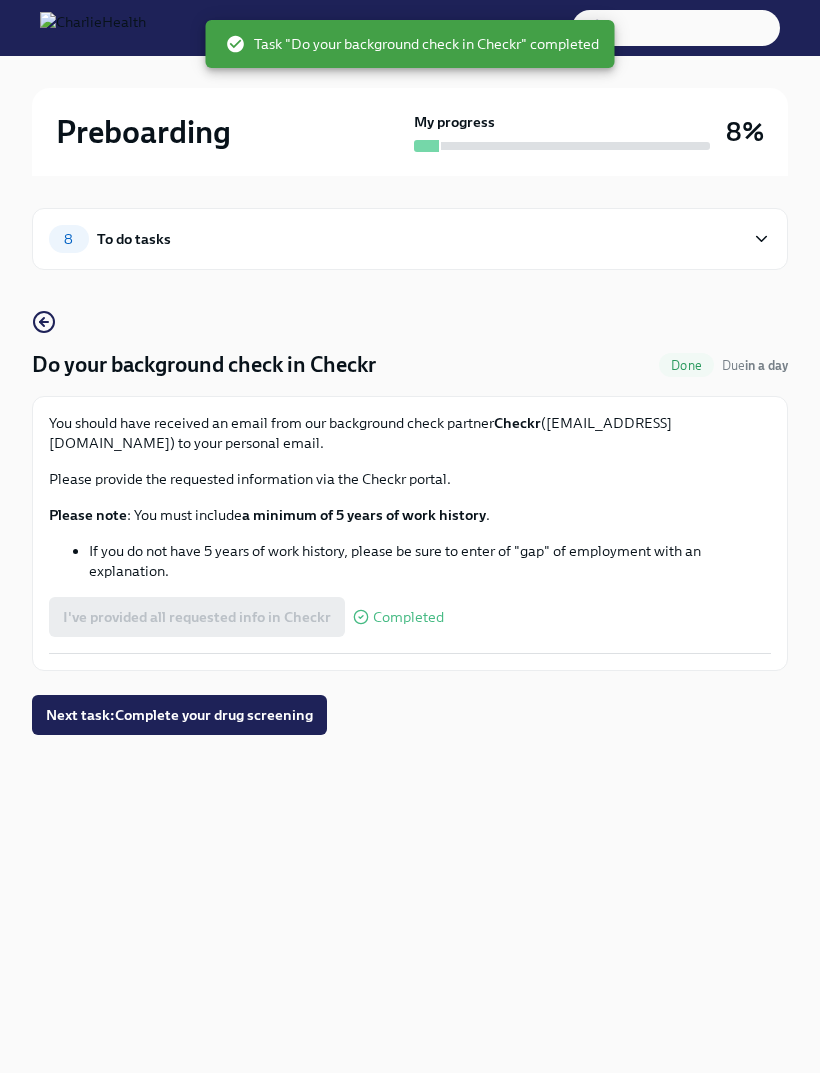 click on "Preboarding My progress 8% 8 To do tasks Do your background check in Checkr Done Due  in a day You should have received an email from our background check partner  Checkr  ([EMAIL_ADDRESS][DOMAIN_NAME]) to your personal email.
Please provide the requested information via the Checkr portal.
Please note : You must include  a minimum of 5 years of work history .
If you do not have 5 years of work history, please be sure to enter of "gap" of employment with an explanation.
I've provided all requested info in Checkr Completed Next task :  Complete your drug screening" at bounding box center [410, 431] 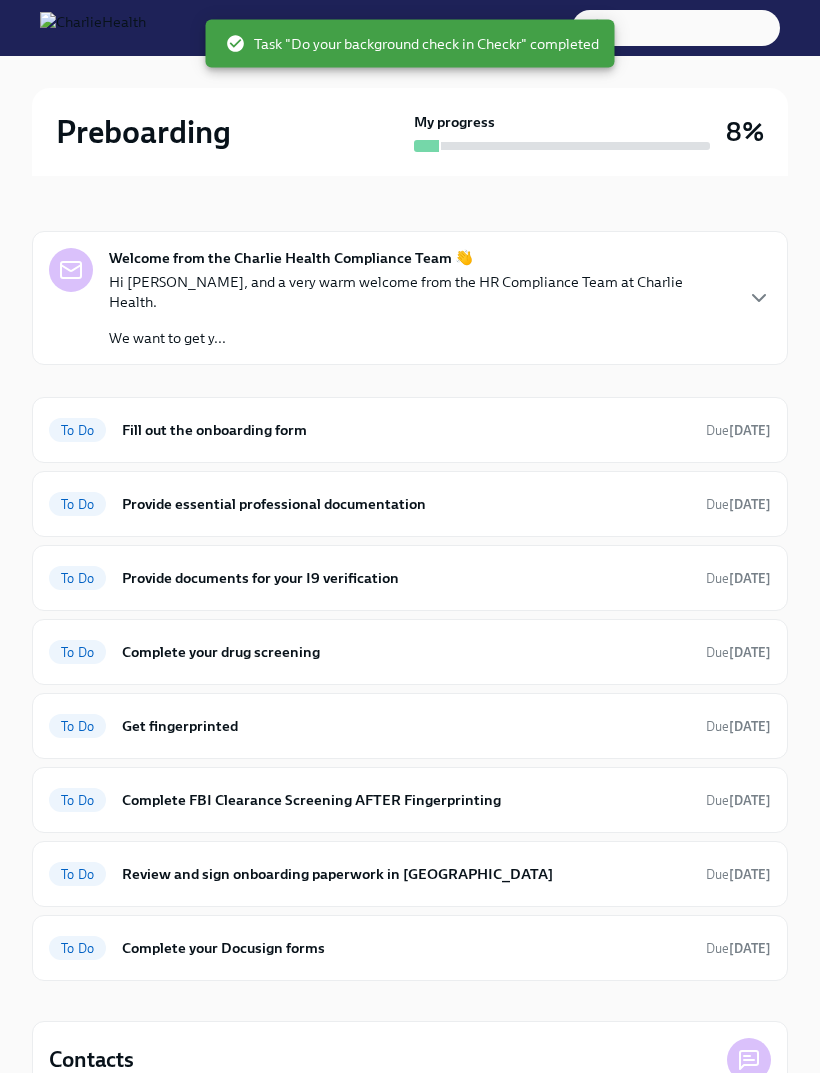 scroll, scrollTop: 120, scrollLeft: 0, axis: vertical 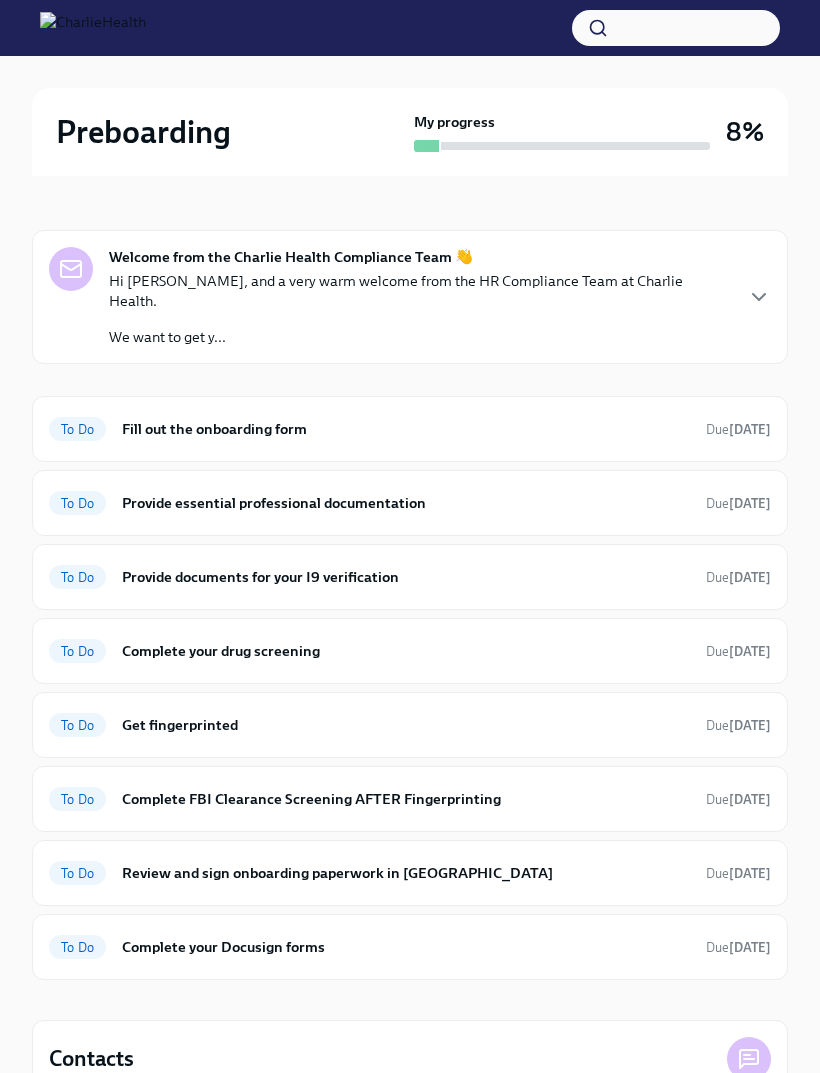 click on "Complete your Docusign forms" at bounding box center [406, 947] 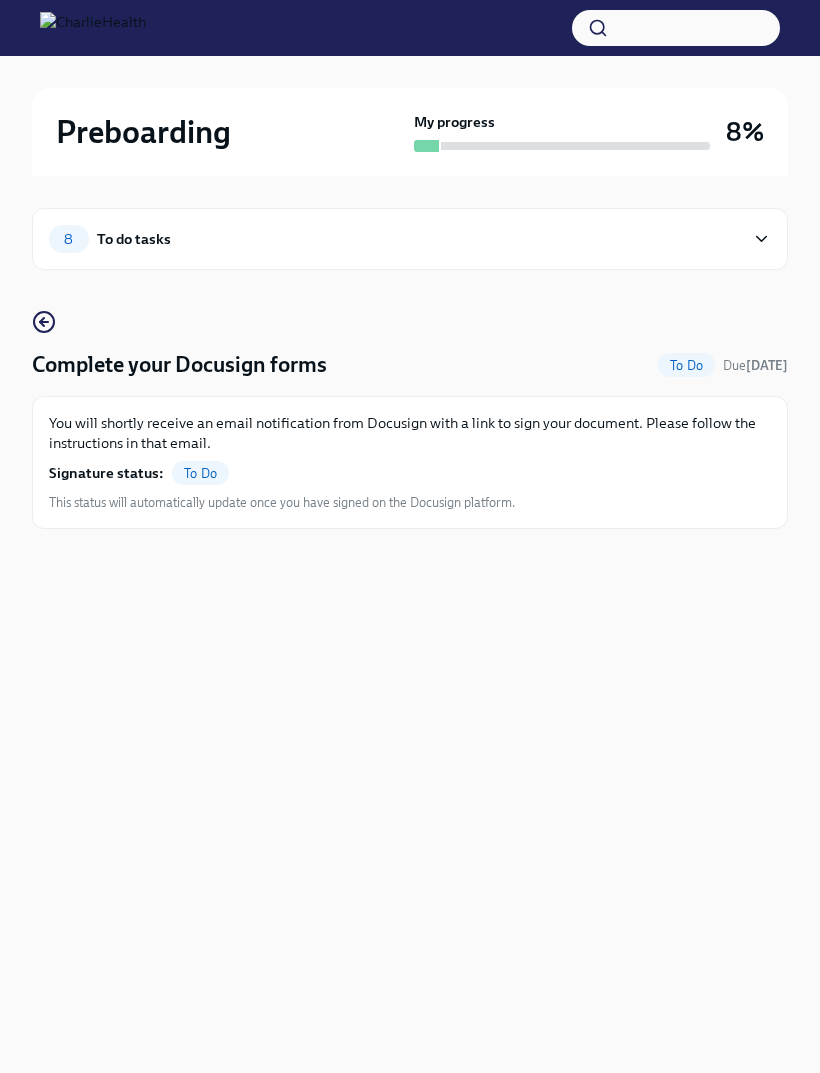 click on "To Do" at bounding box center [200, 473] 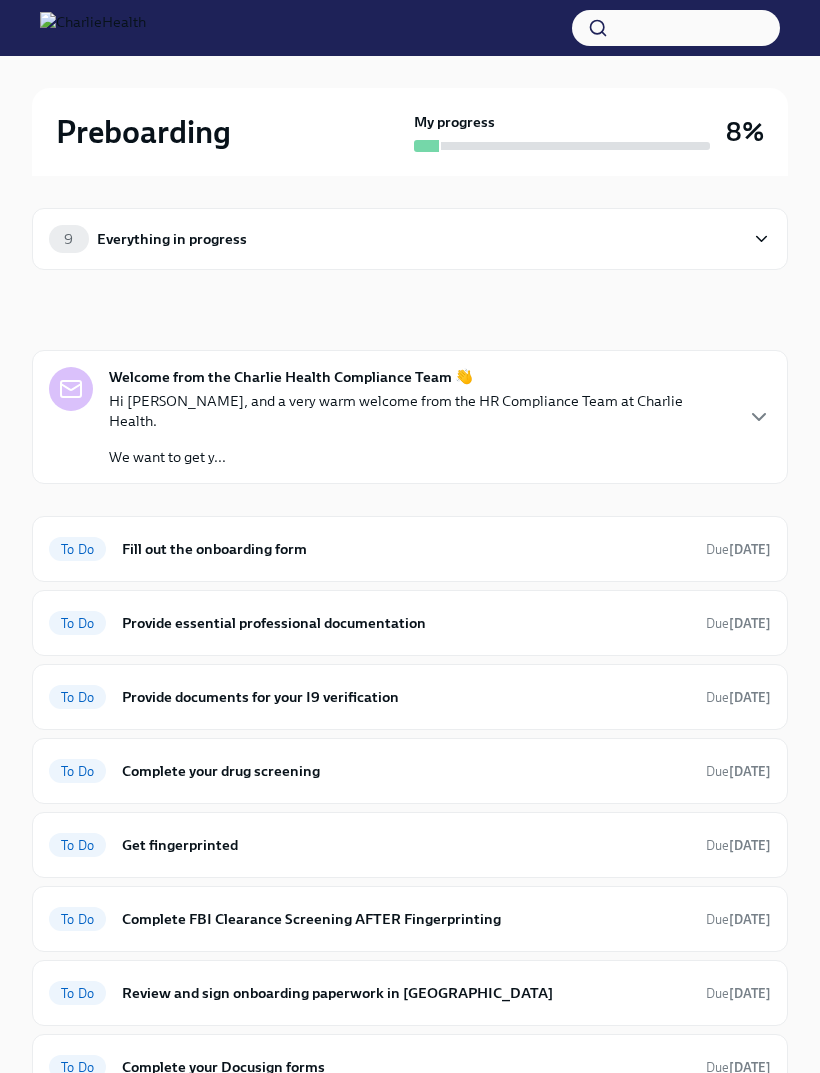 click on "Fill out the onboarding form" at bounding box center [406, 549] 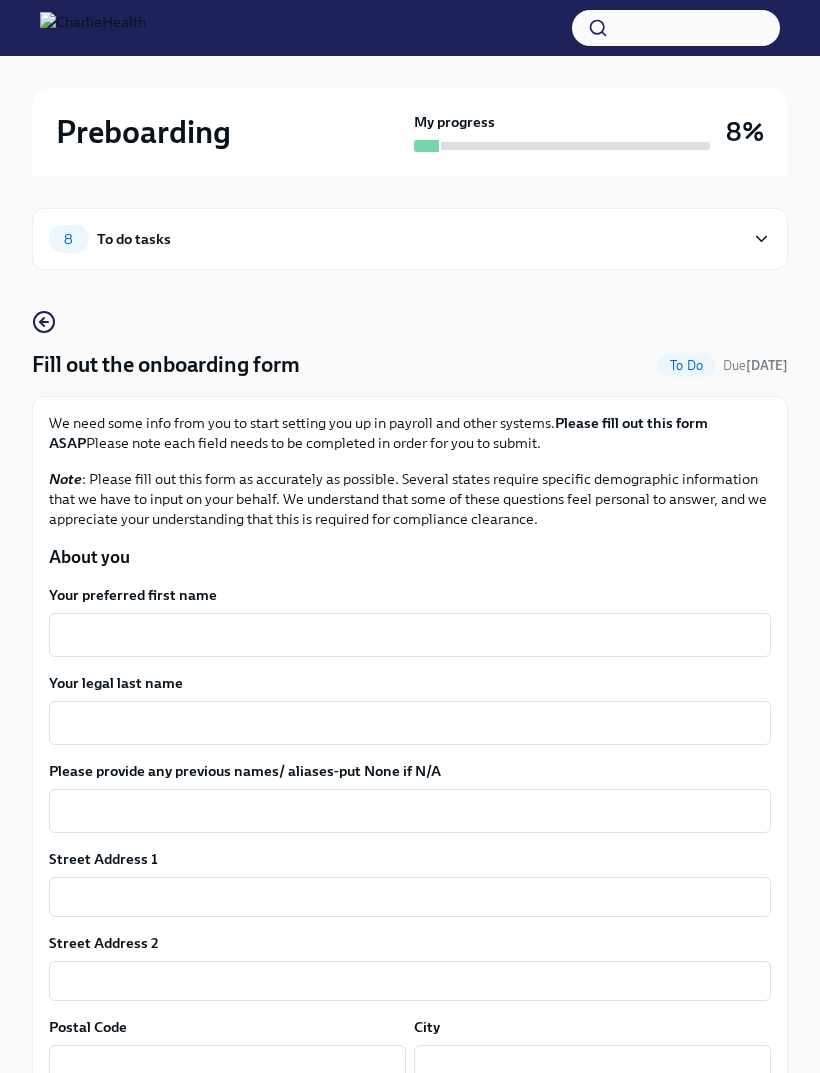 click on "Your preferred first name" at bounding box center [410, 635] 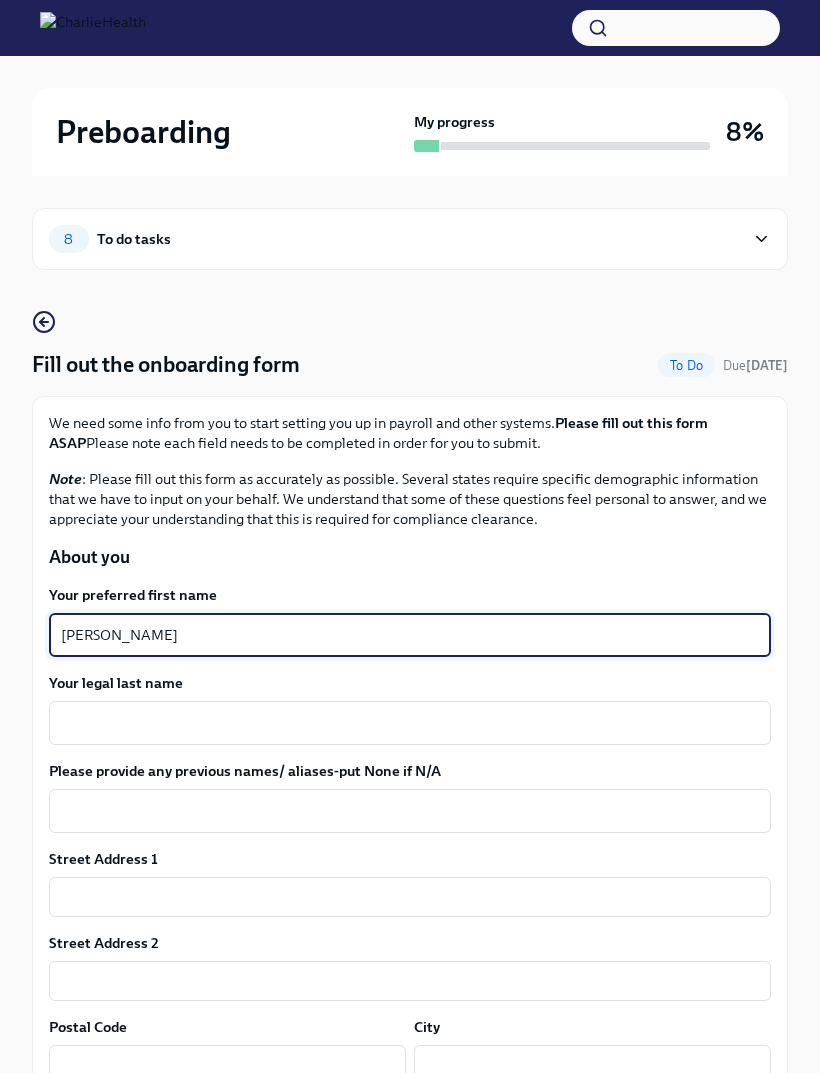 type on "[PERSON_NAME]" 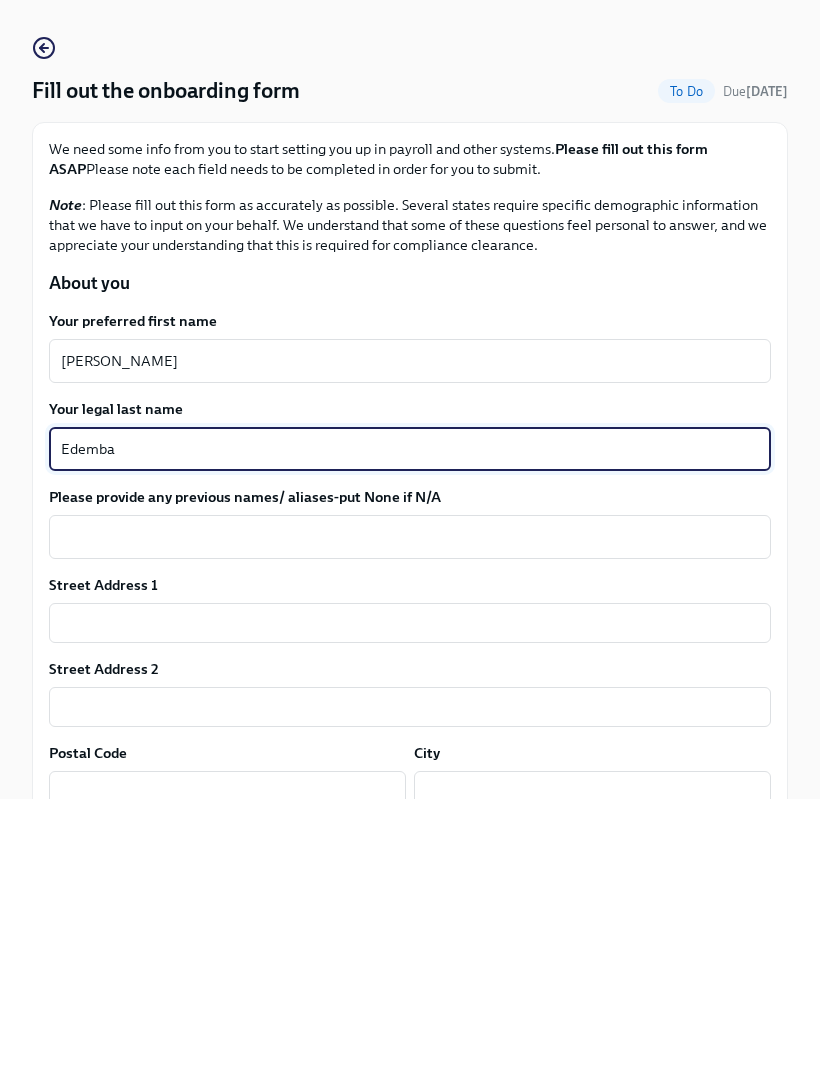 type on "Edemba" 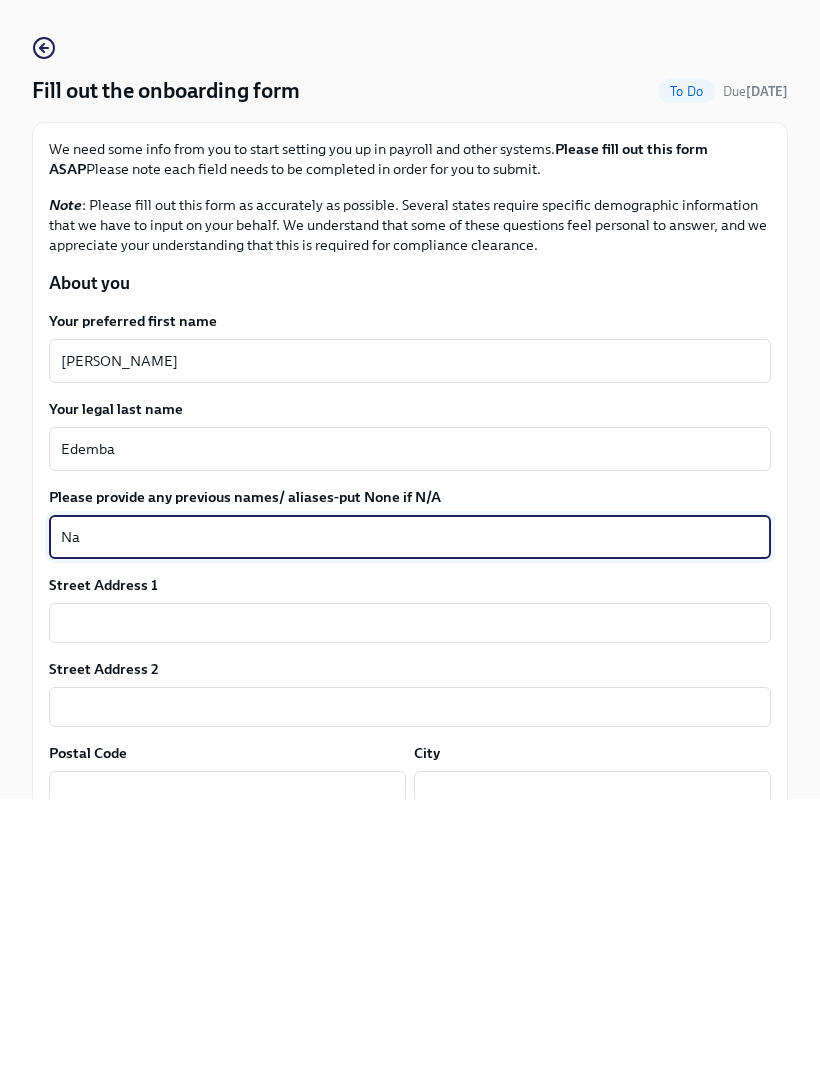 type on "Na" 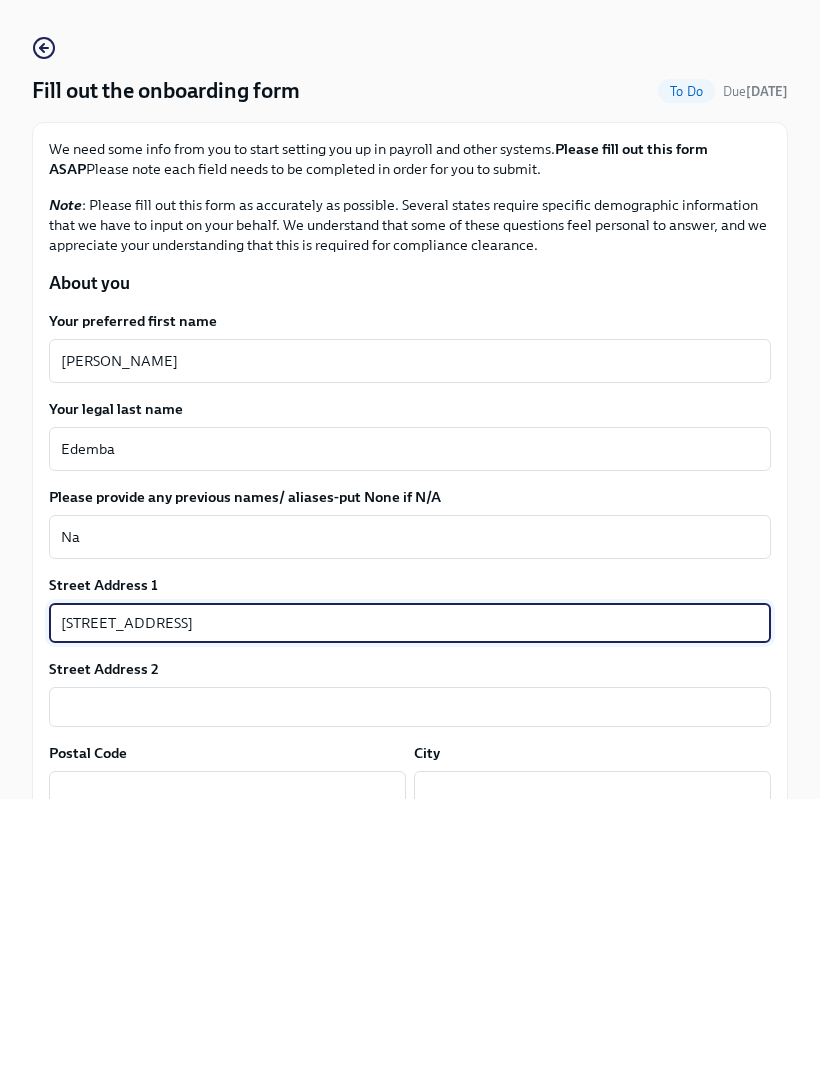 type on "[STREET_ADDRESS]" 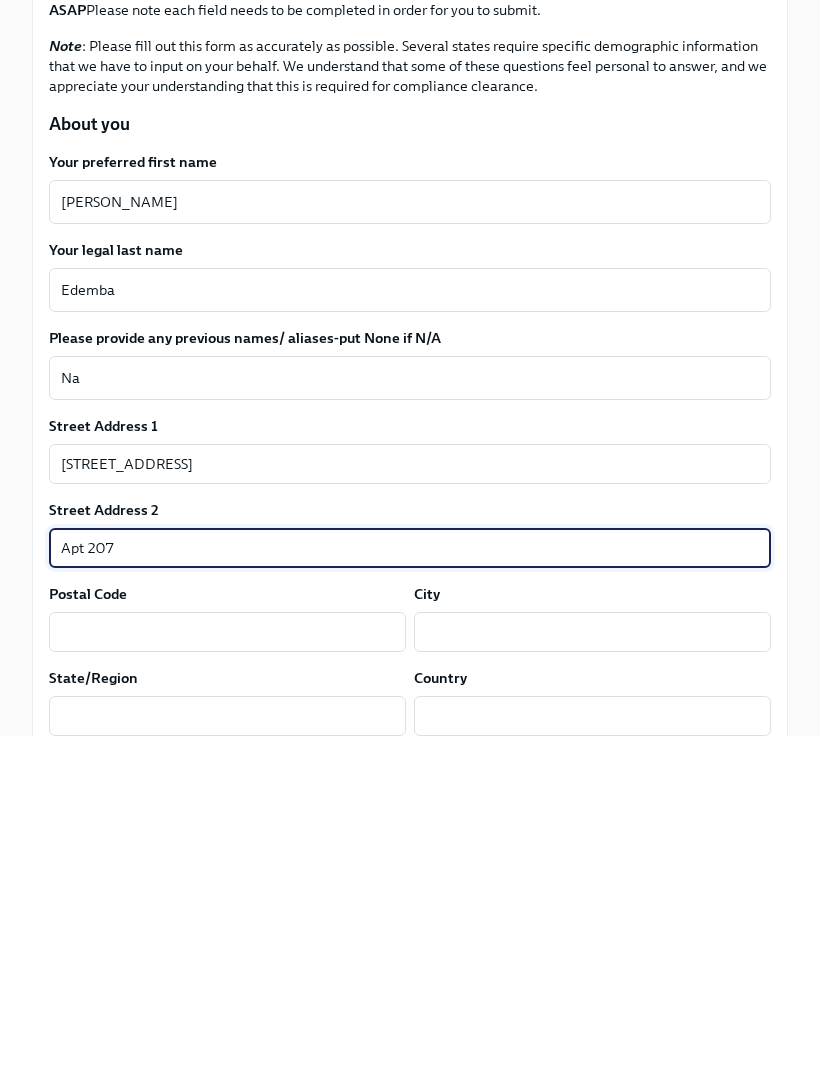 scroll, scrollTop: 131, scrollLeft: 0, axis: vertical 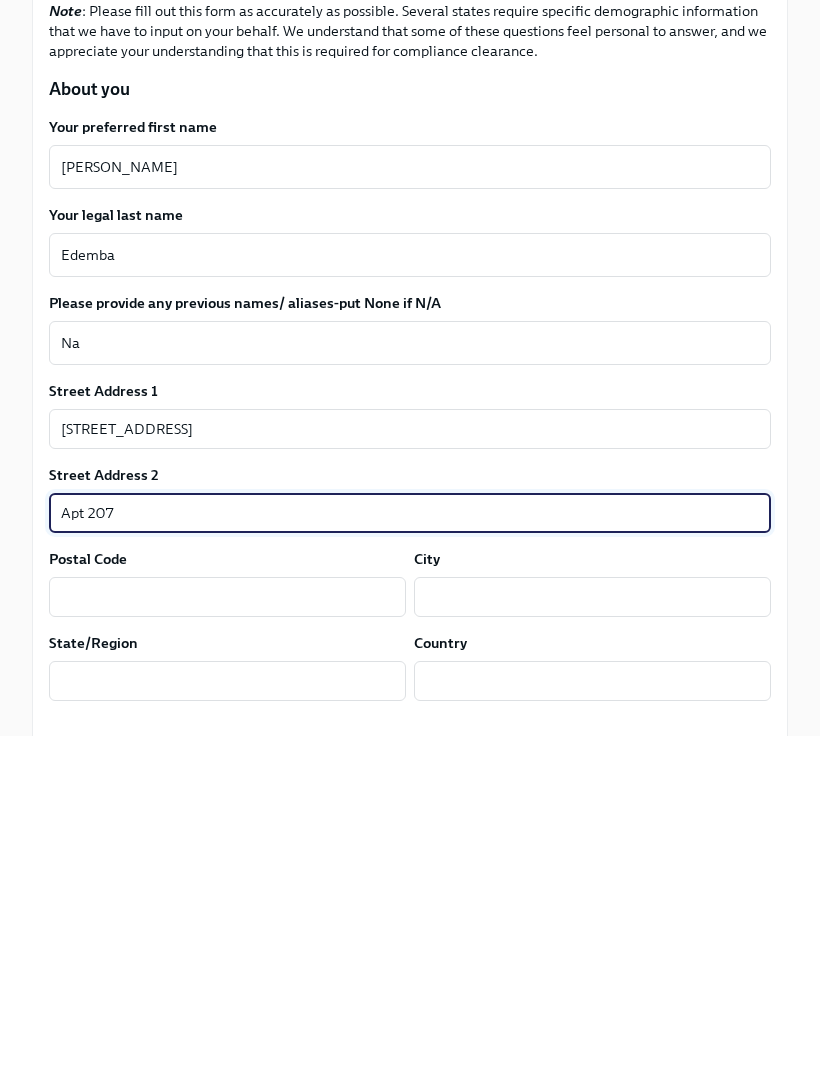 type on "Apt 207" 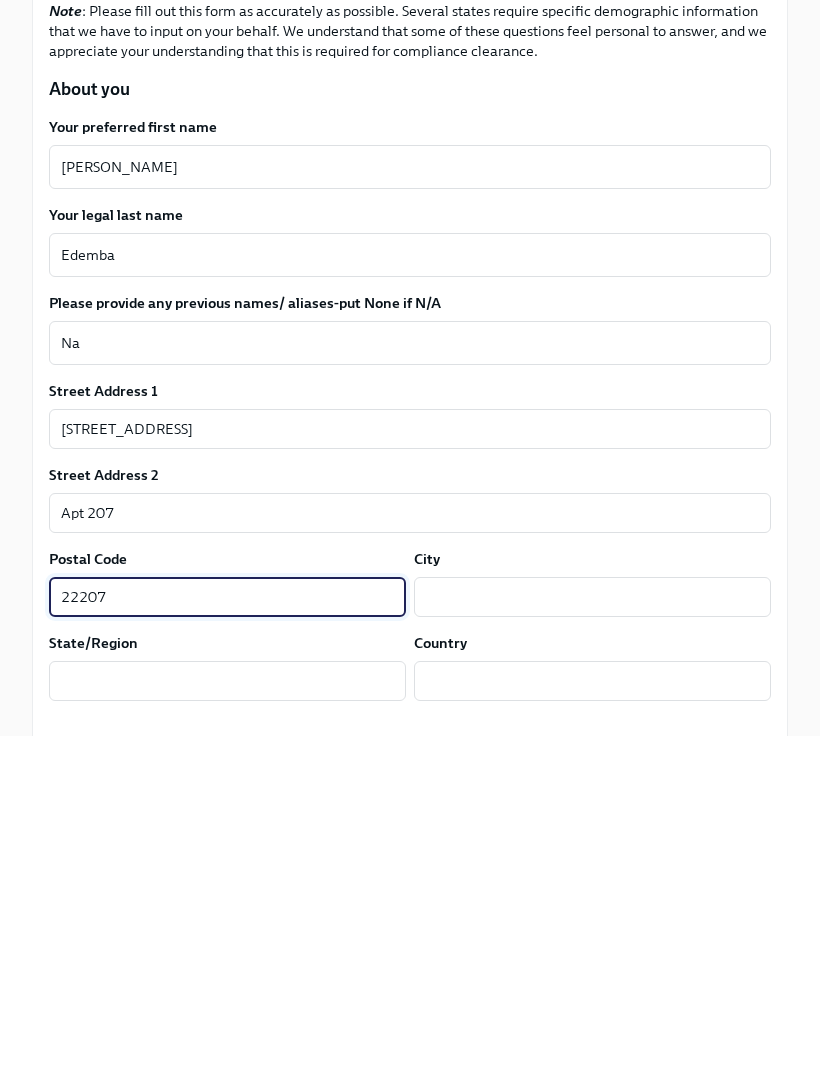 type on "22207" 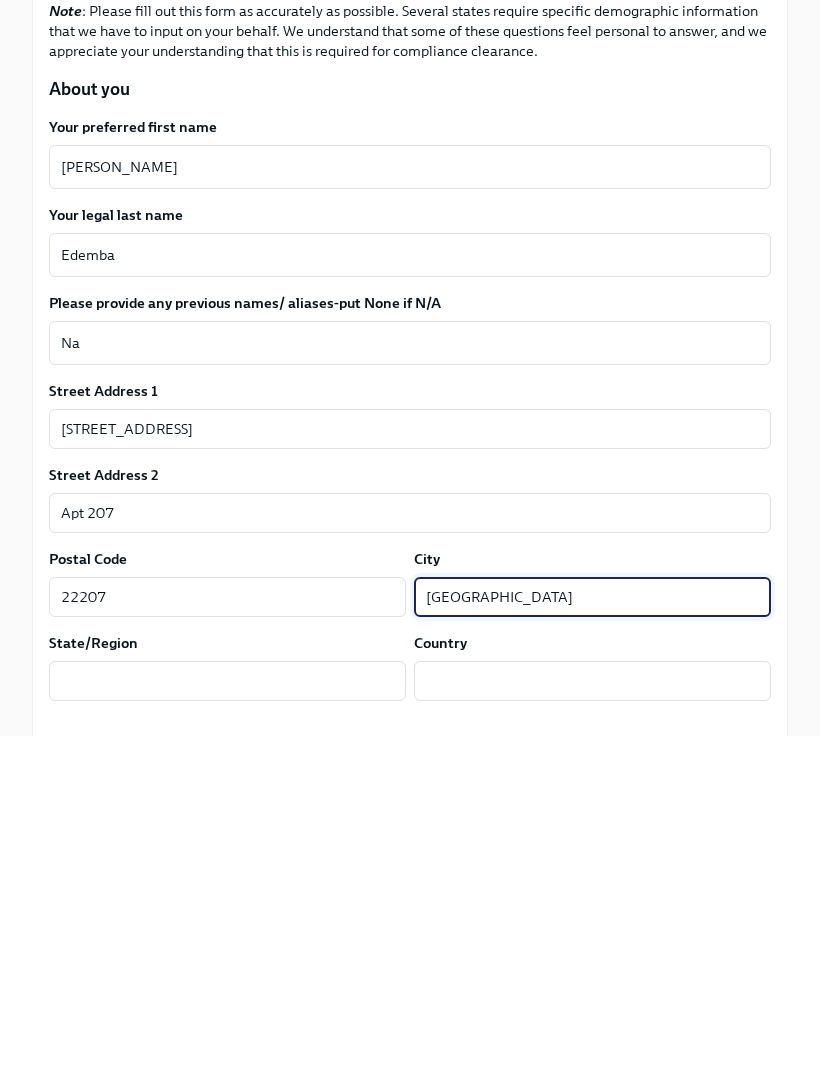 type on "[GEOGRAPHIC_DATA]" 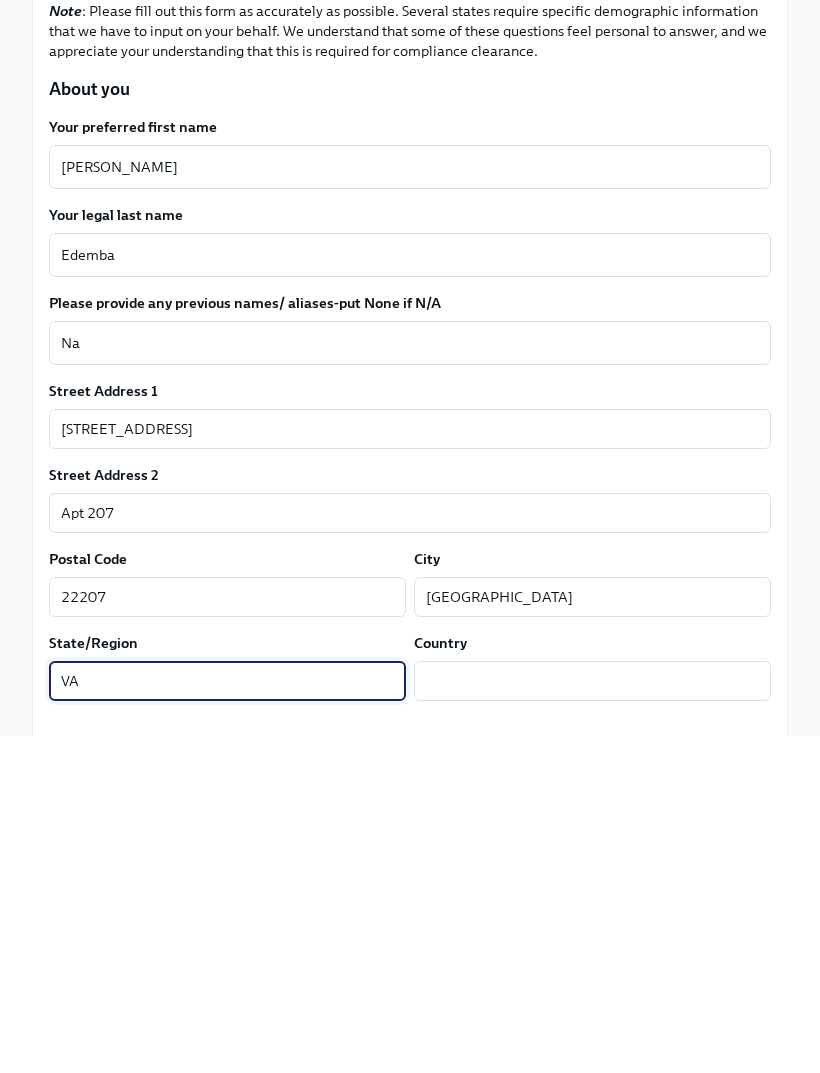type on "VA" 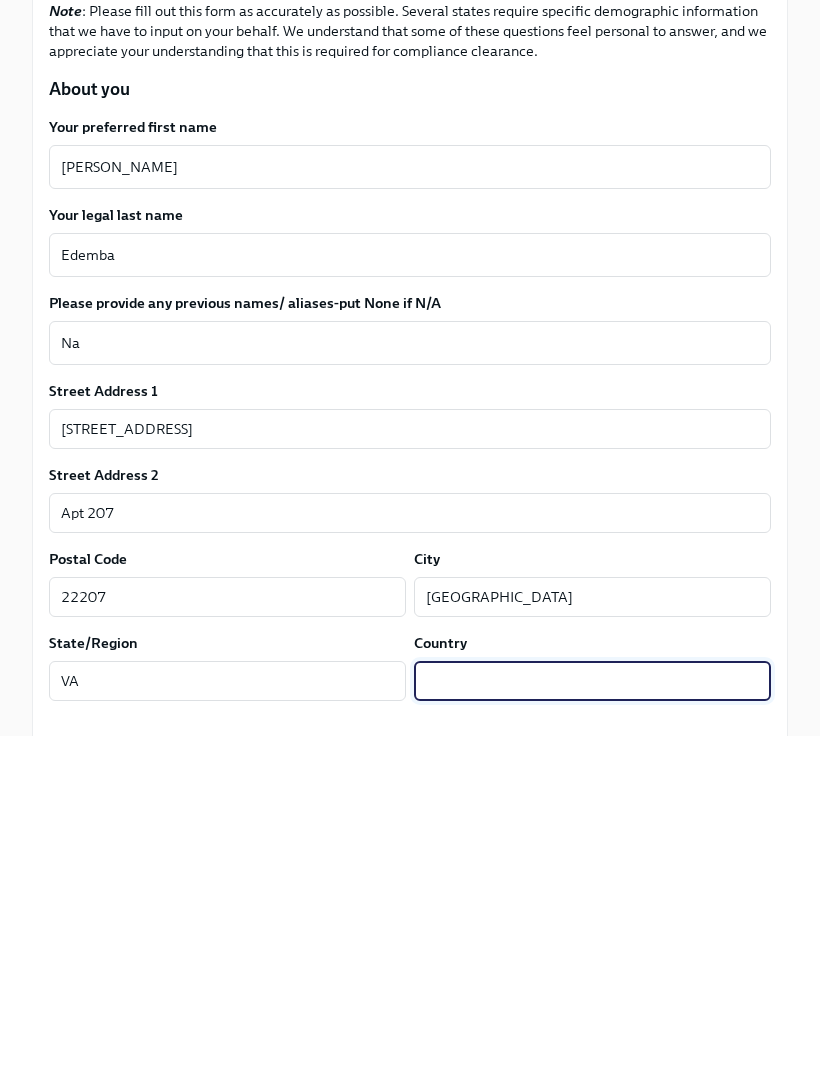type on "[GEOGRAPHIC_DATA]" 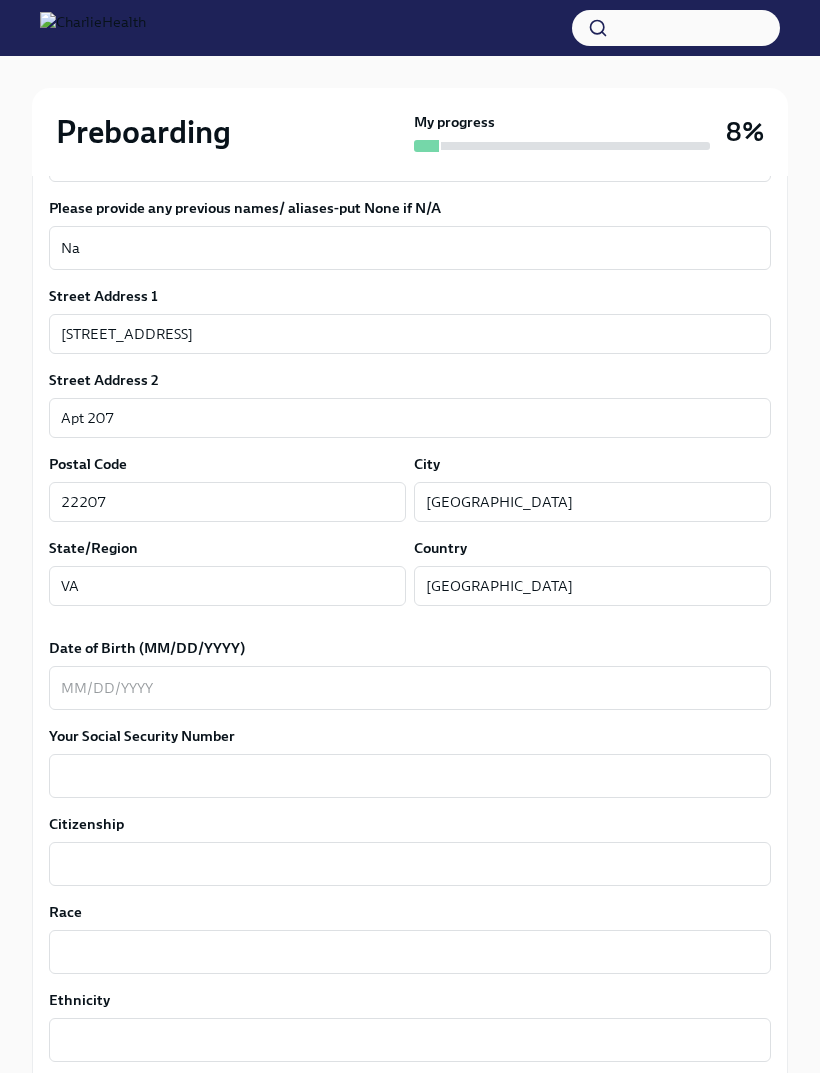scroll, scrollTop: 564, scrollLeft: 0, axis: vertical 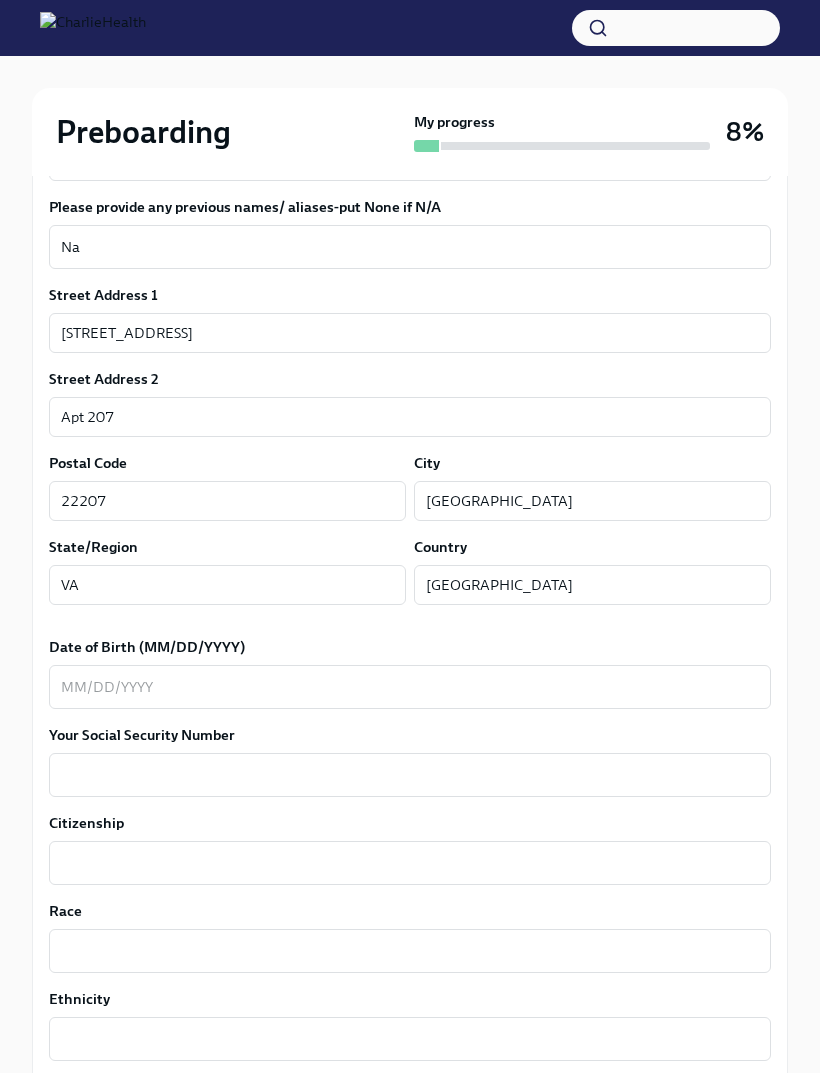click on "Date of Birth (MM/DD/YYYY)" at bounding box center [410, 687] 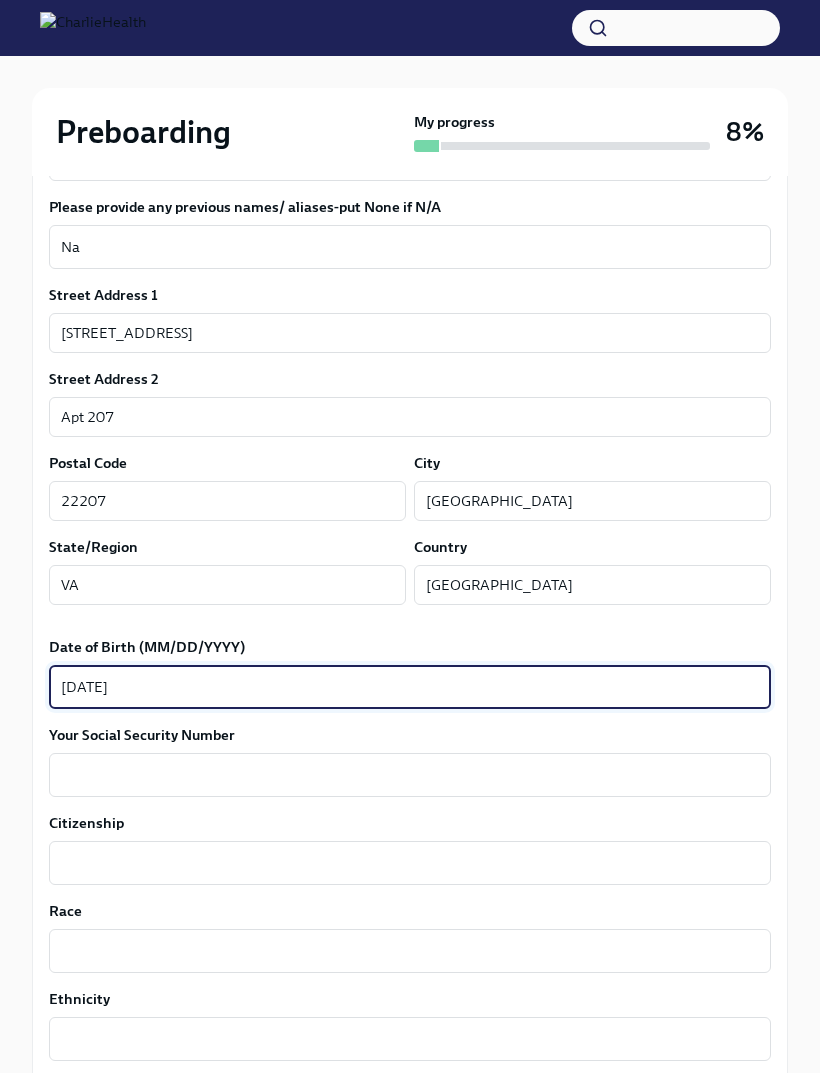 type on "[DATE]" 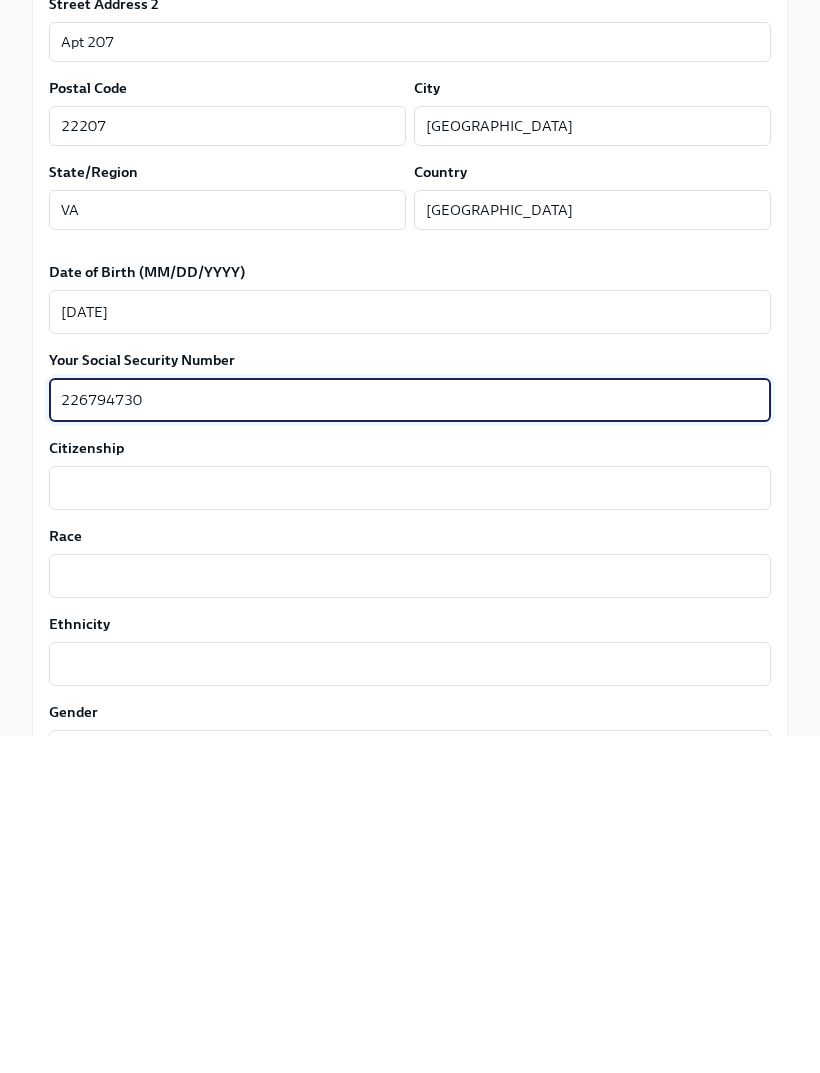 type on "226794730" 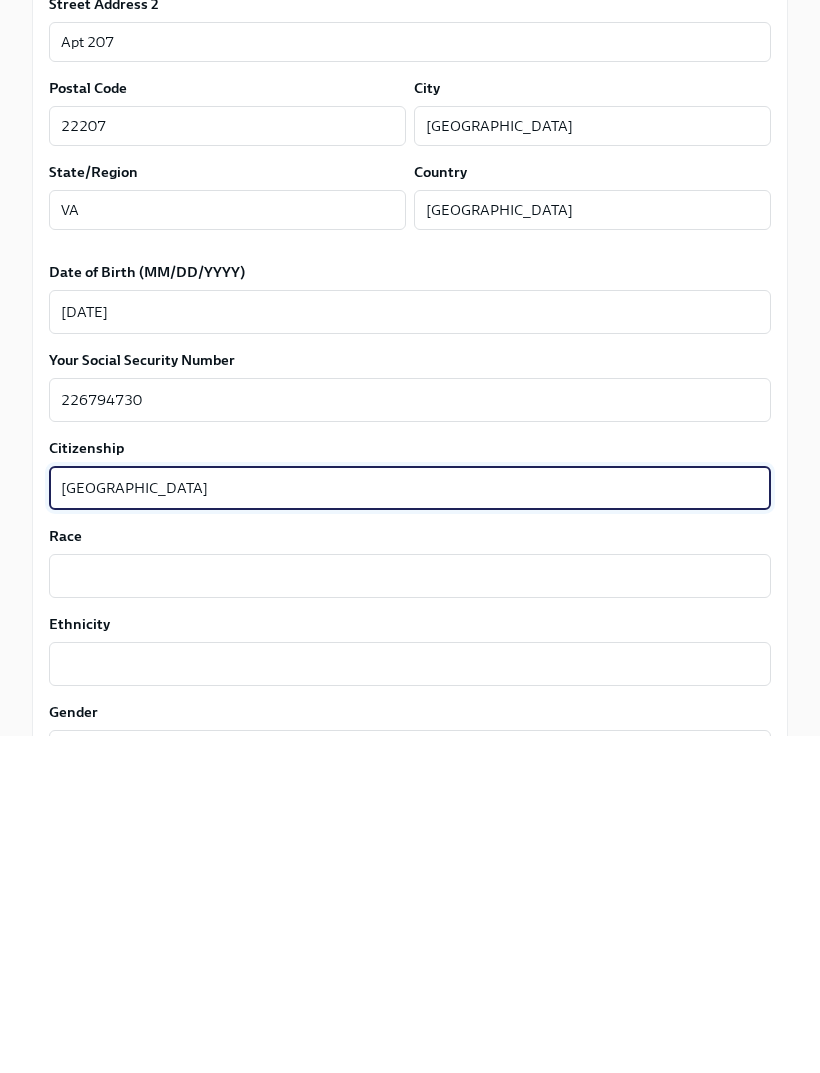 type on "[GEOGRAPHIC_DATA]" 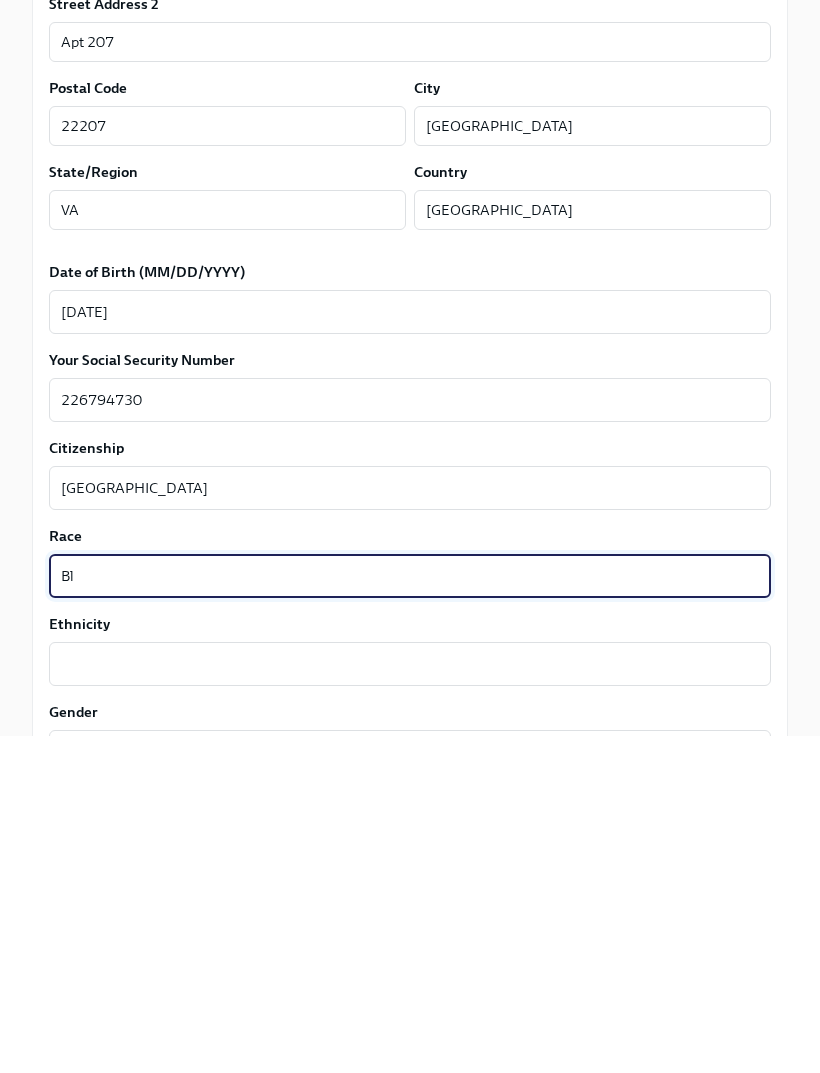type on "B" 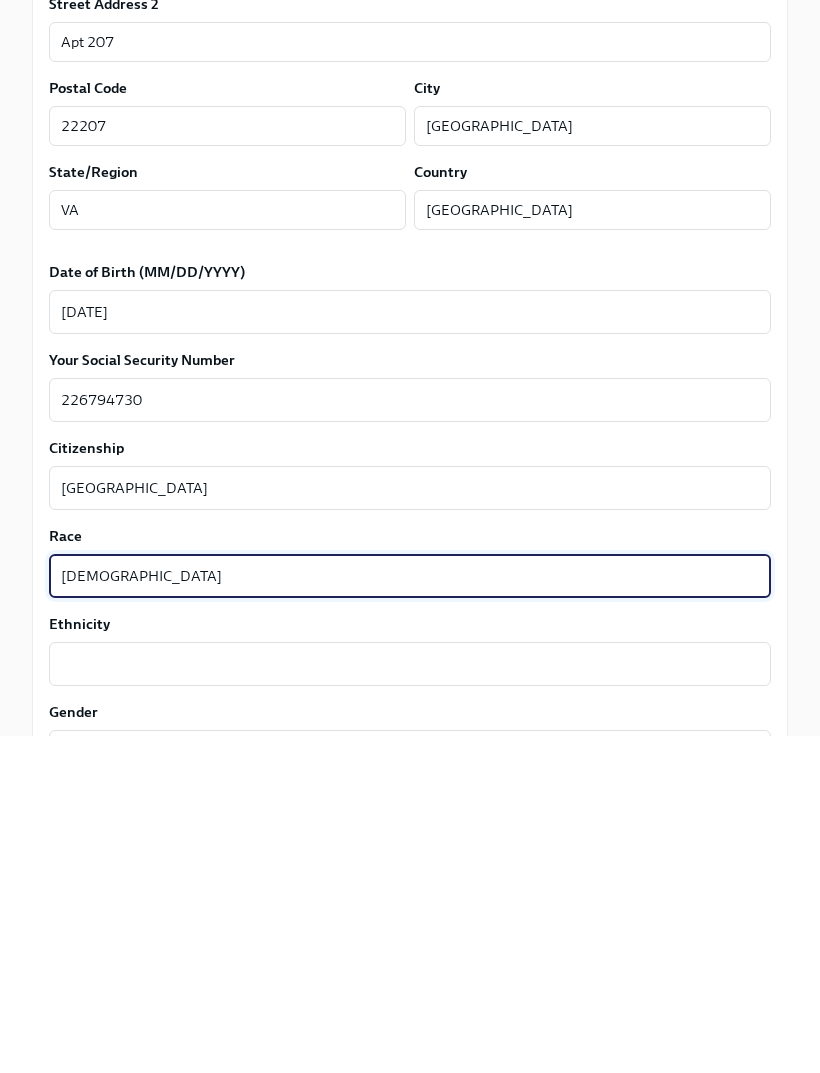 type on "[DEMOGRAPHIC_DATA]" 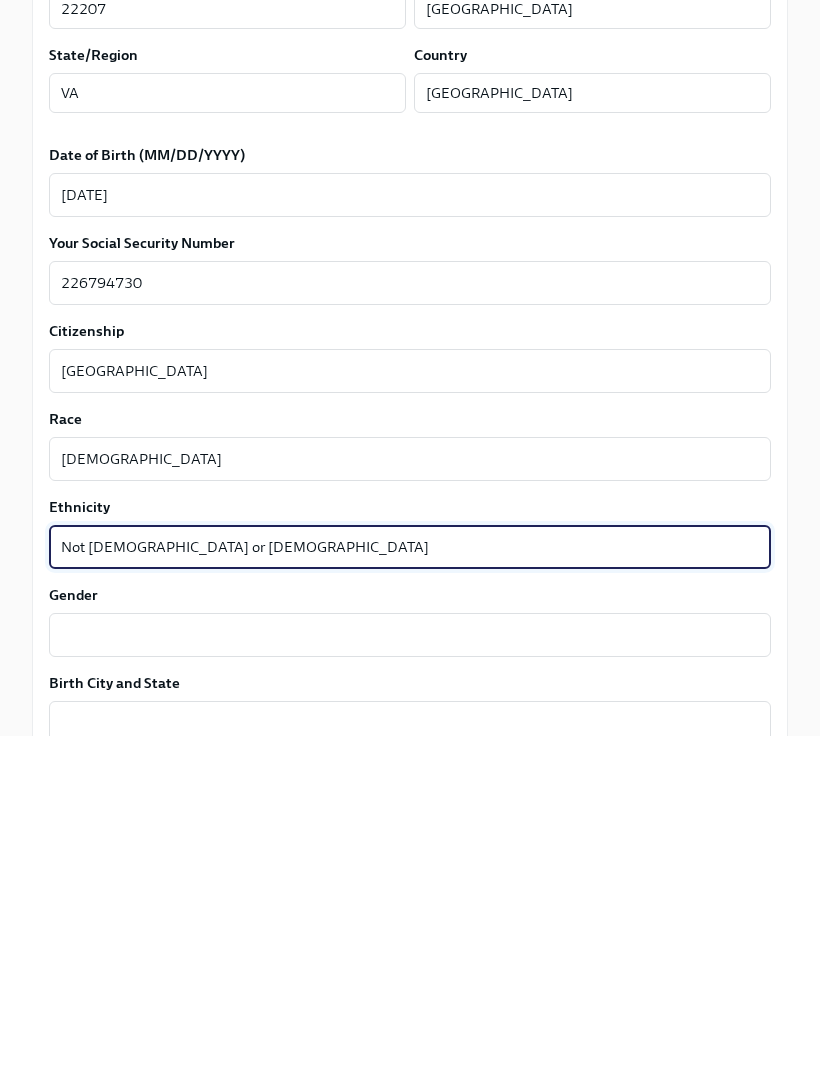 scroll, scrollTop: 740, scrollLeft: 0, axis: vertical 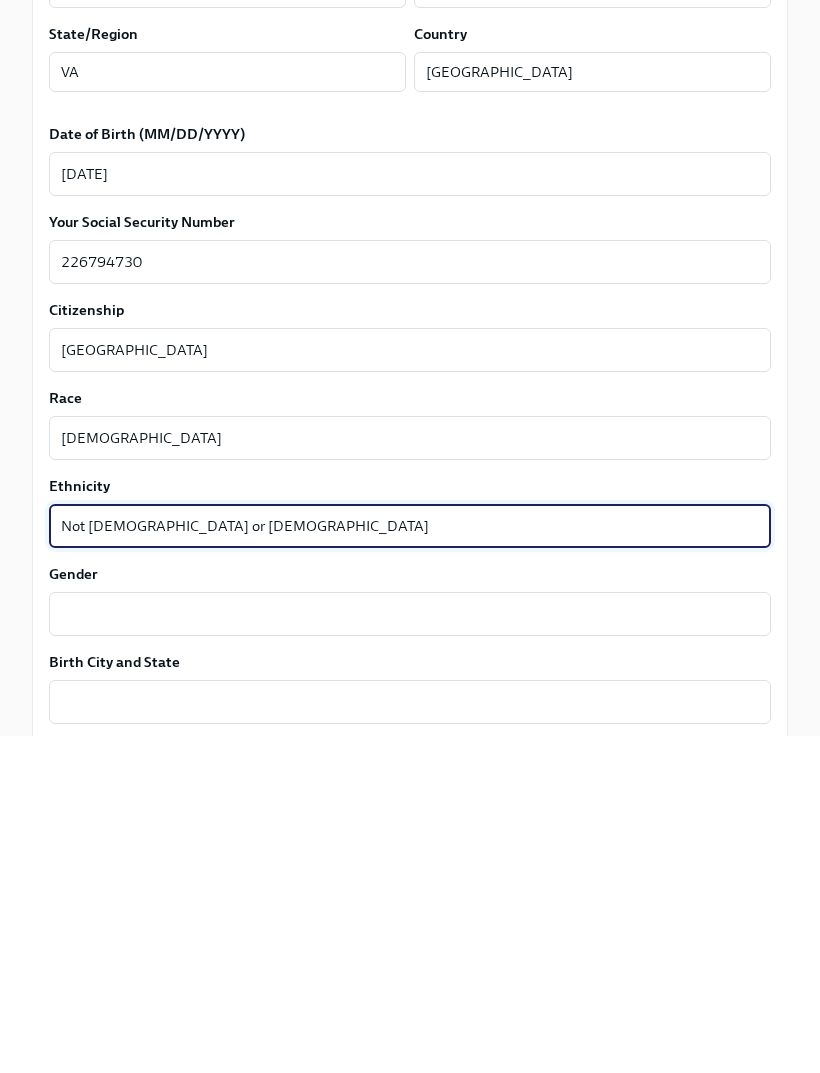 type on "Not [DEMOGRAPHIC_DATA] or [DEMOGRAPHIC_DATA]" 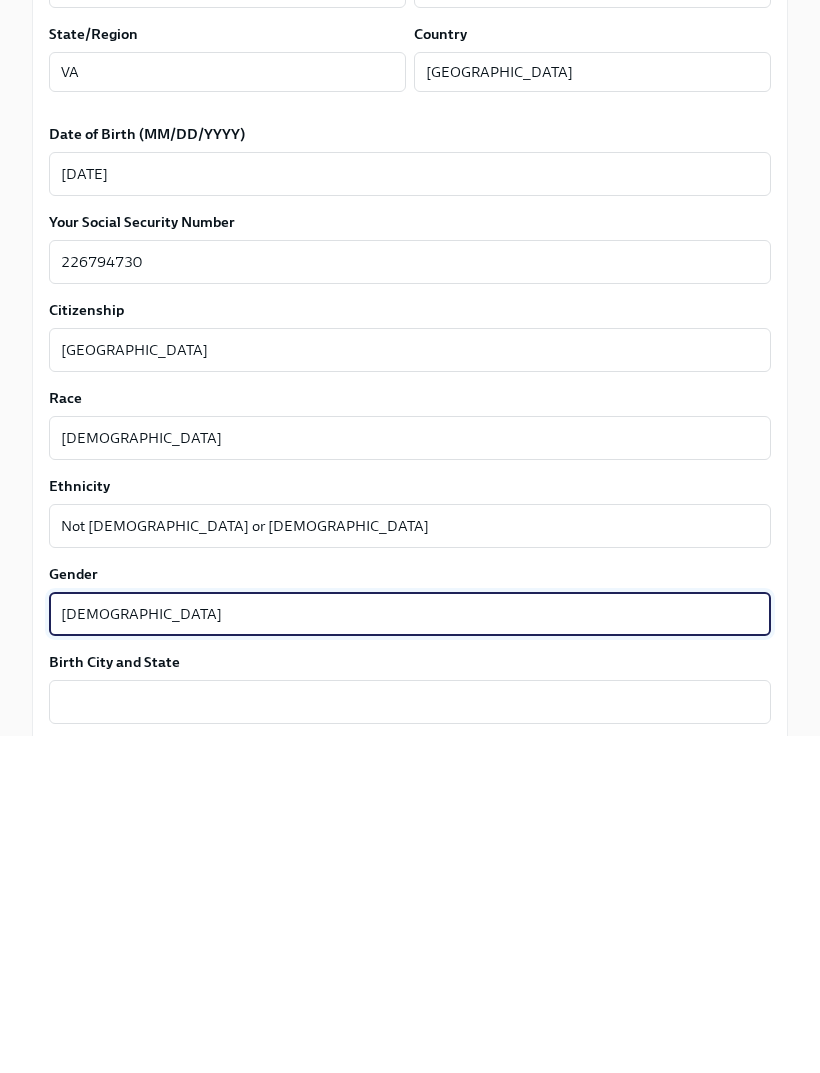 type on "[DEMOGRAPHIC_DATA]" 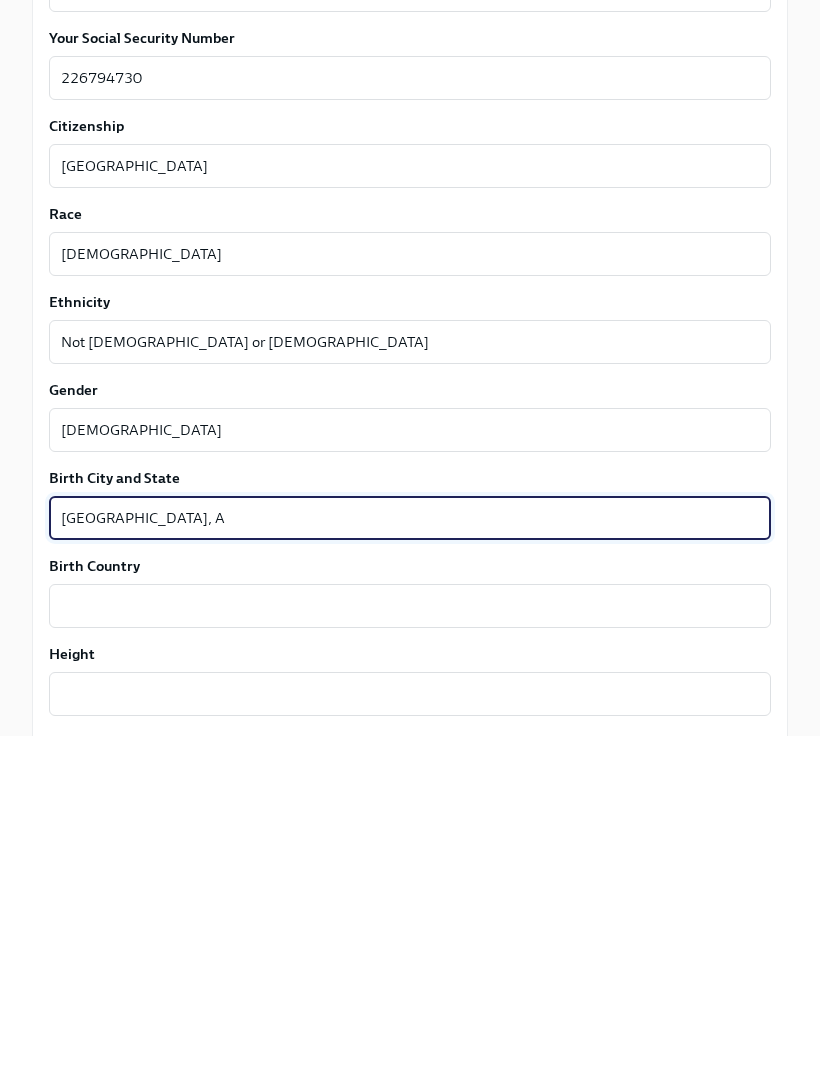 scroll, scrollTop: 925, scrollLeft: 0, axis: vertical 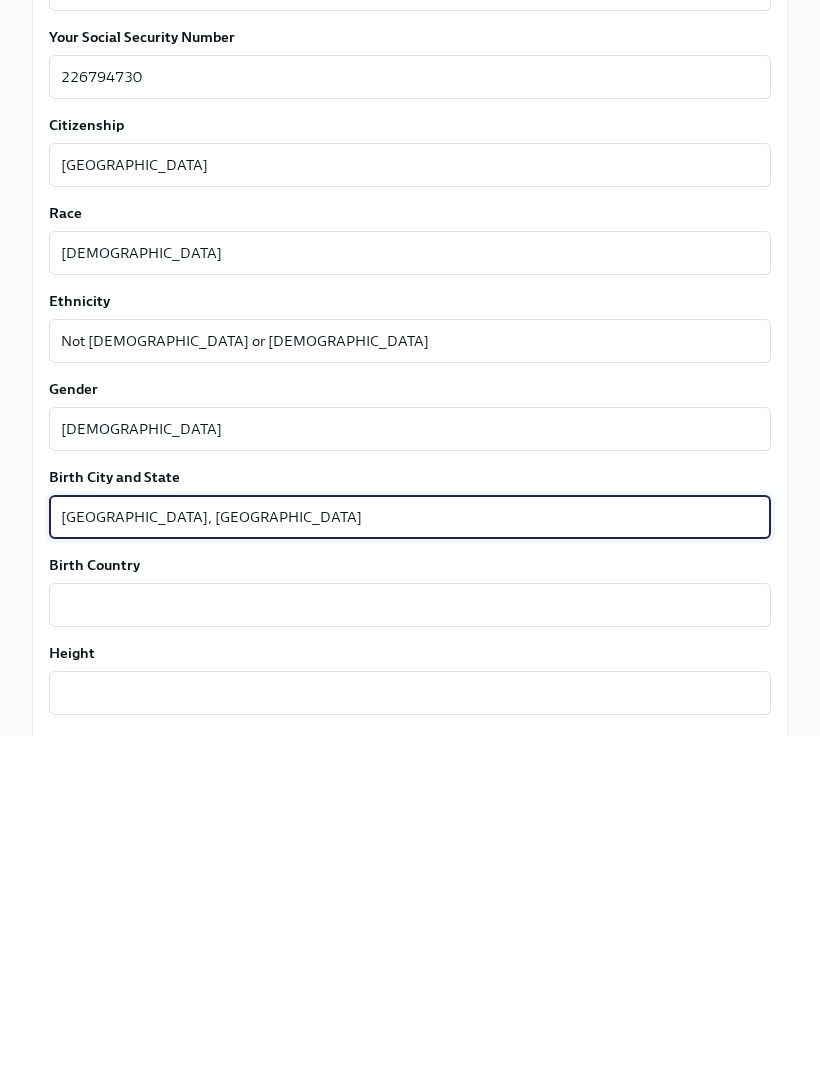 type on "[GEOGRAPHIC_DATA], [GEOGRAPHIC_DATA]" 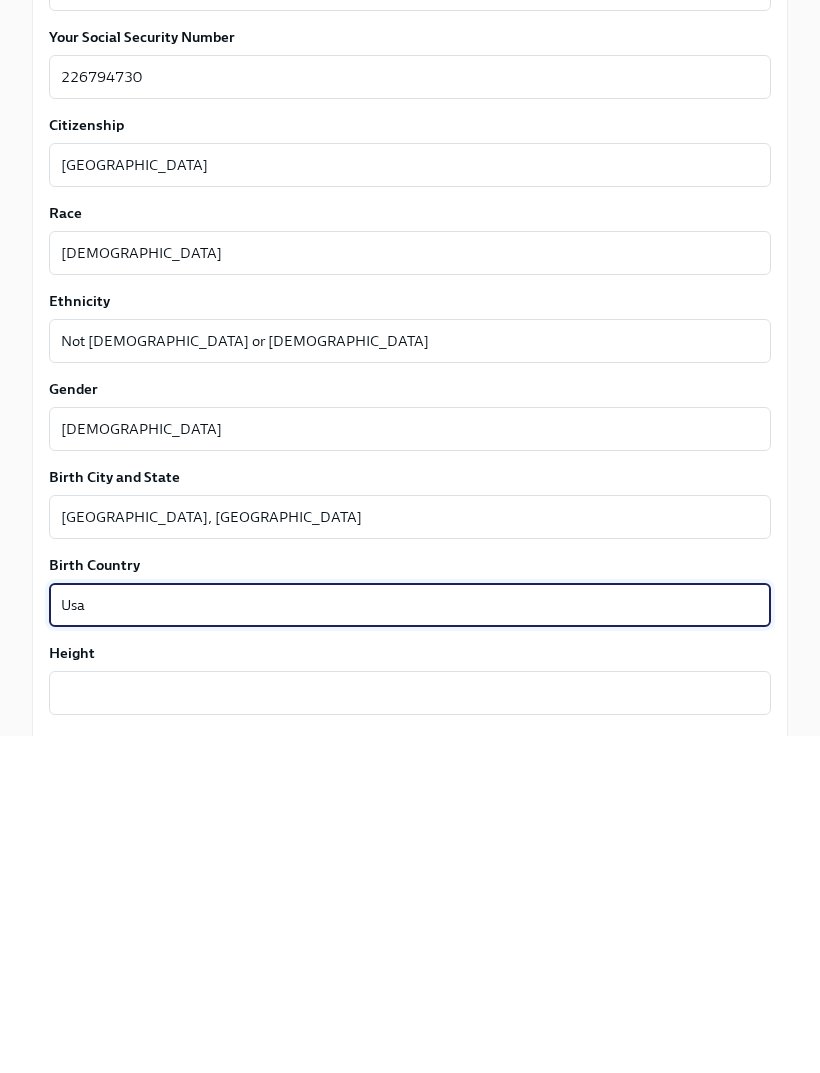 type on "Usa" 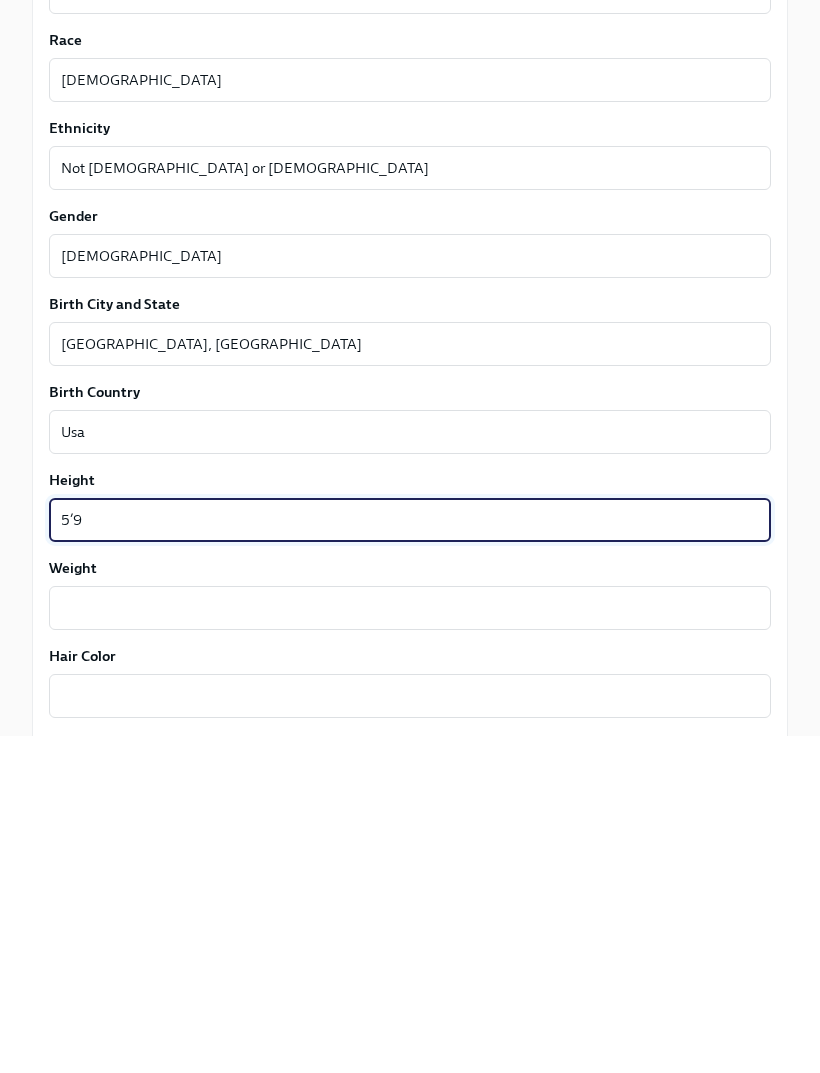 scroll, scrollTop: 1098, scrollLeft: 0, axis: vertical 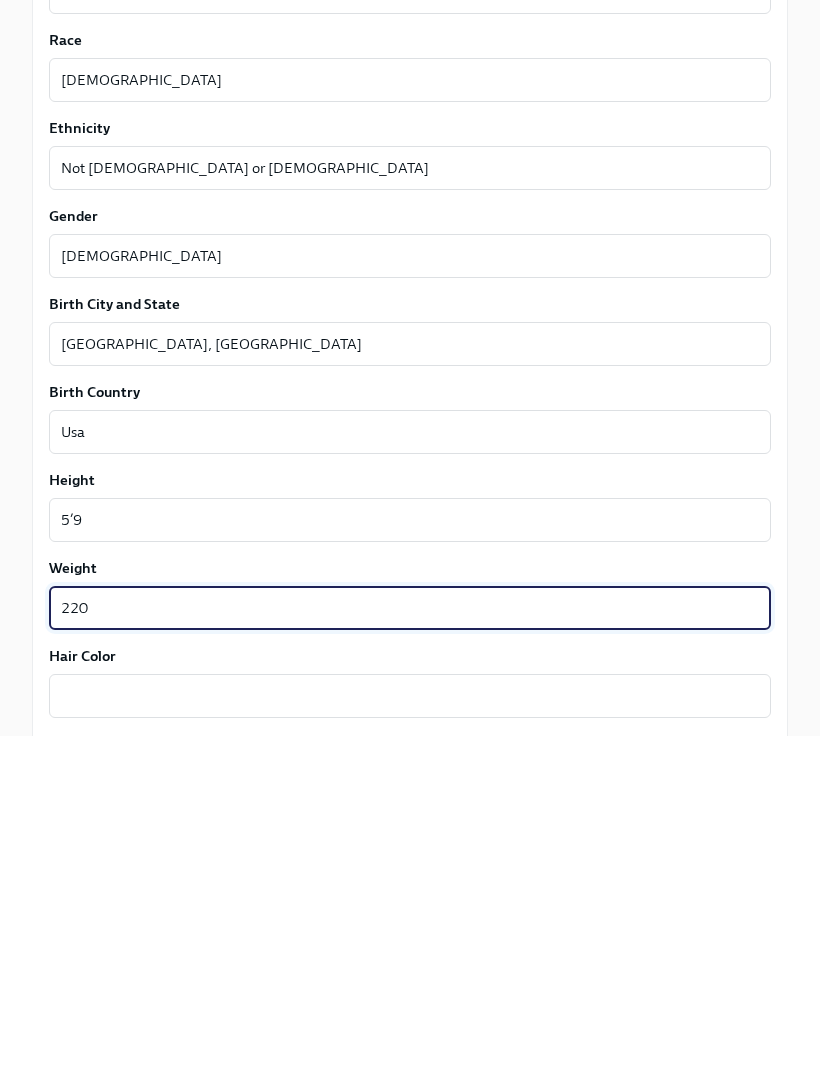 type on "220" 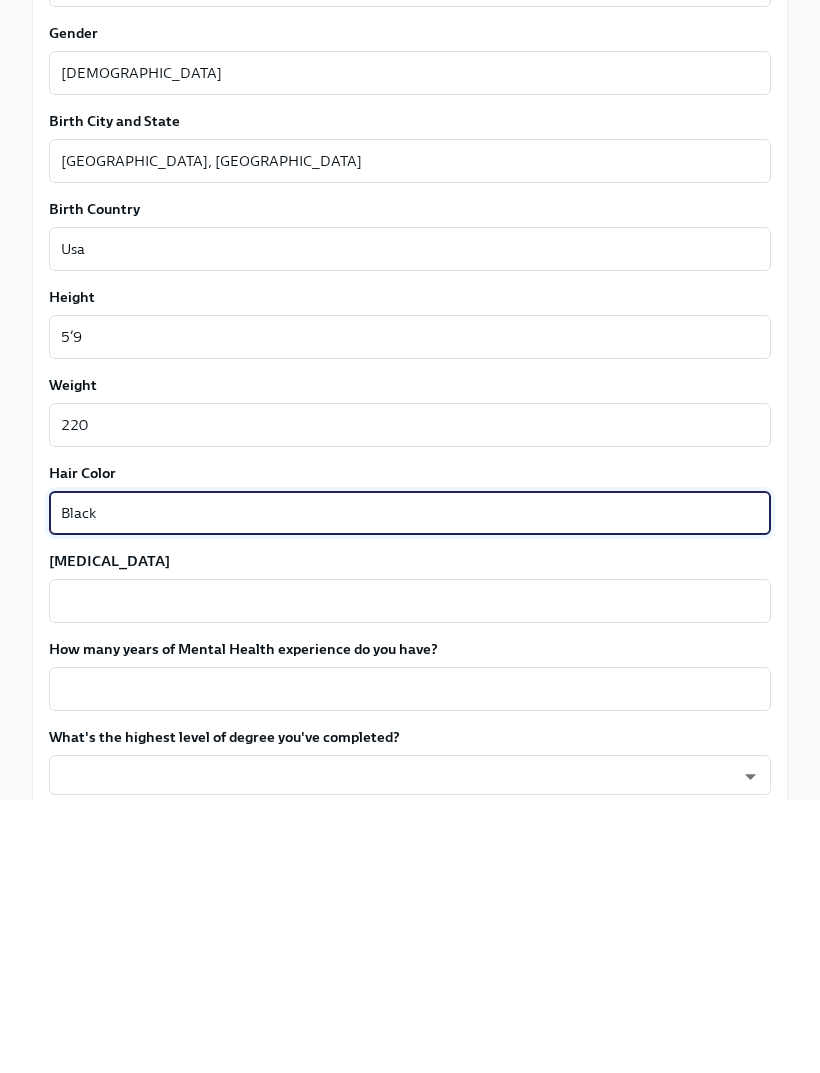 scroll, scrollTop: 1348, scrollLeft: 0, axis: vertical 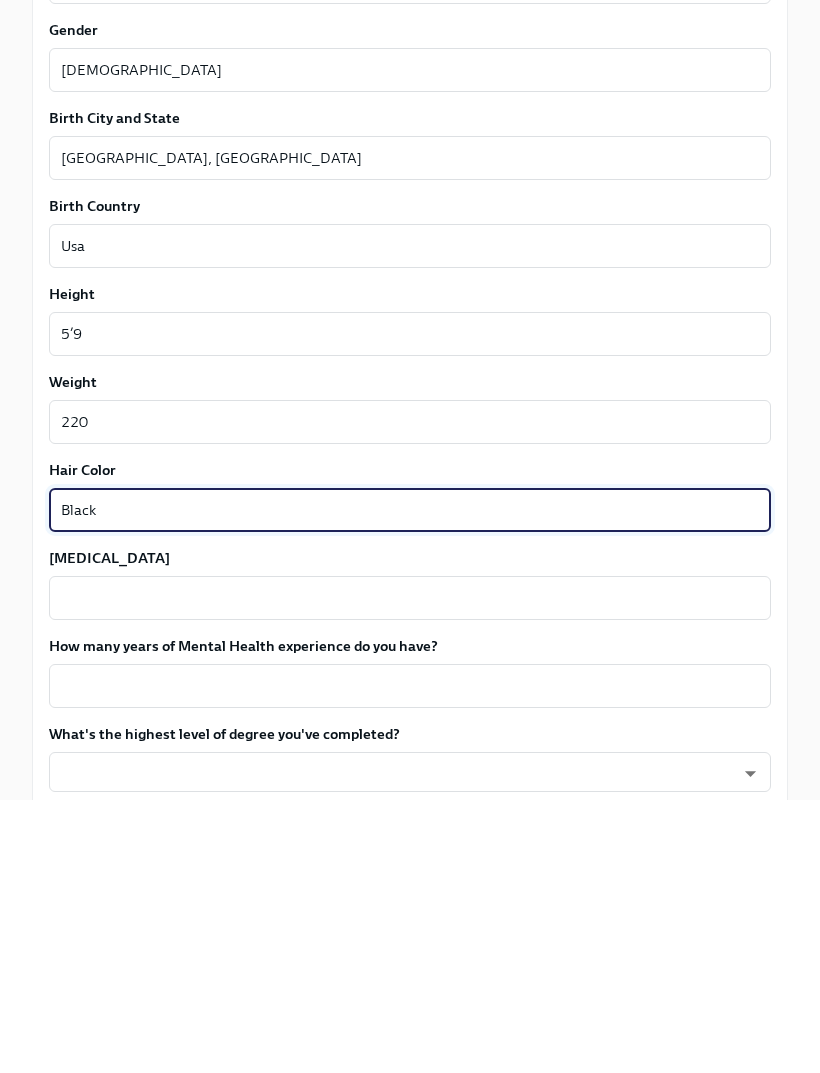 type on "Black" 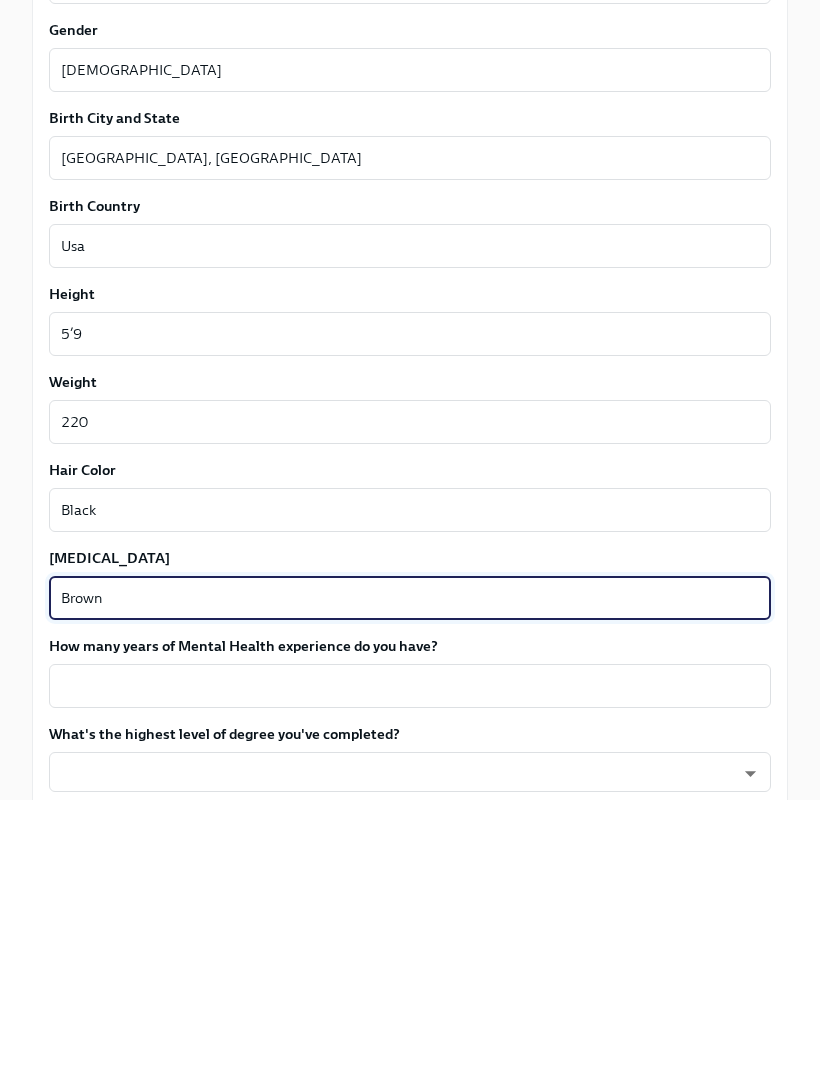 type on "Brown" 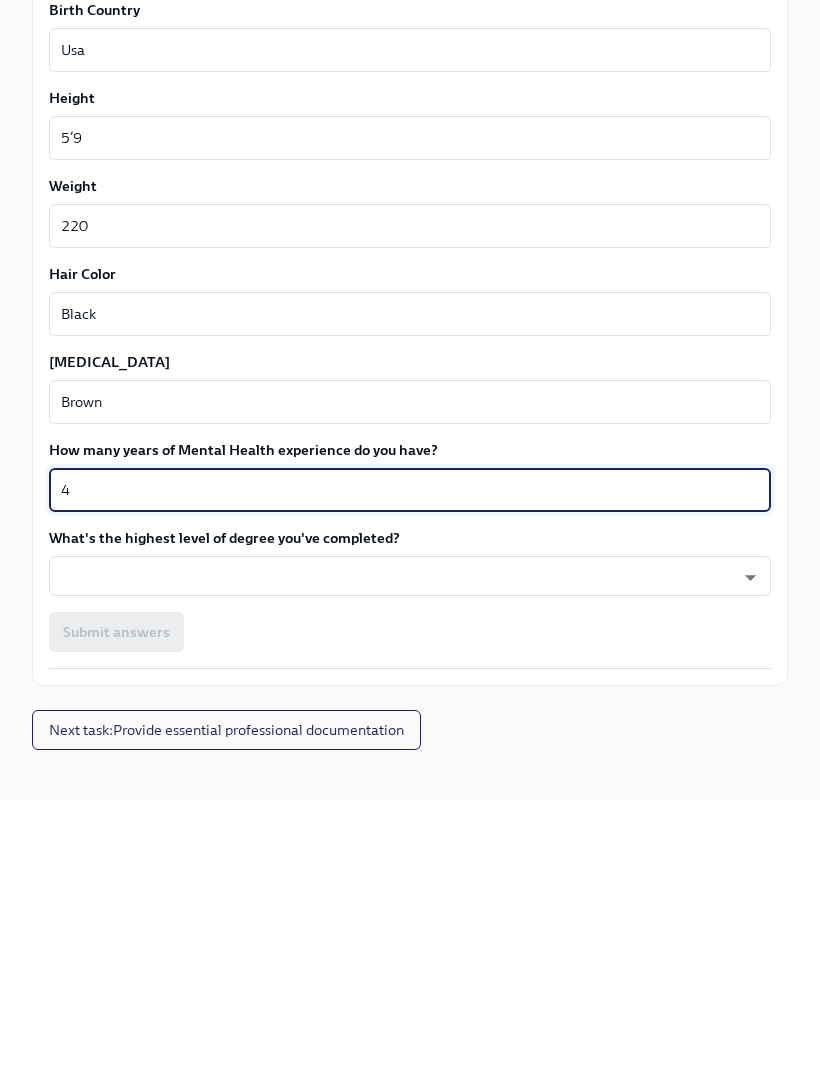 type on "4" 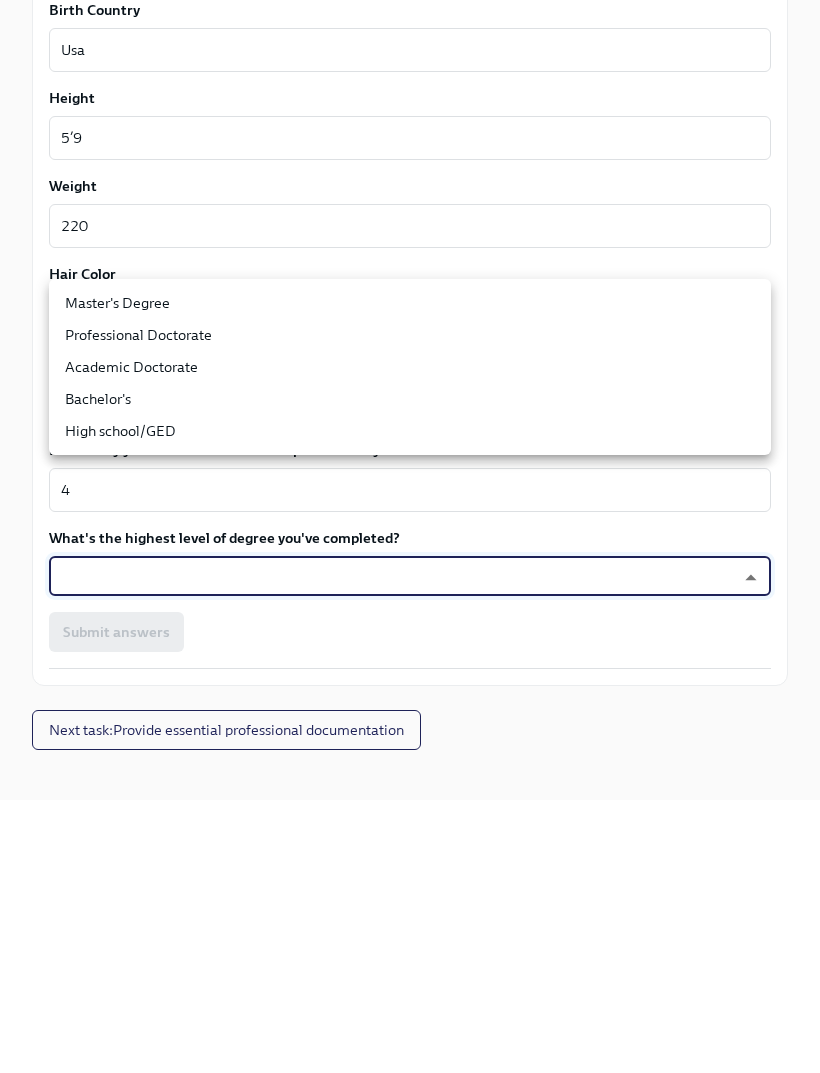scroll, scrollTop: 1502, scrollLeft: 0, axis: vertical 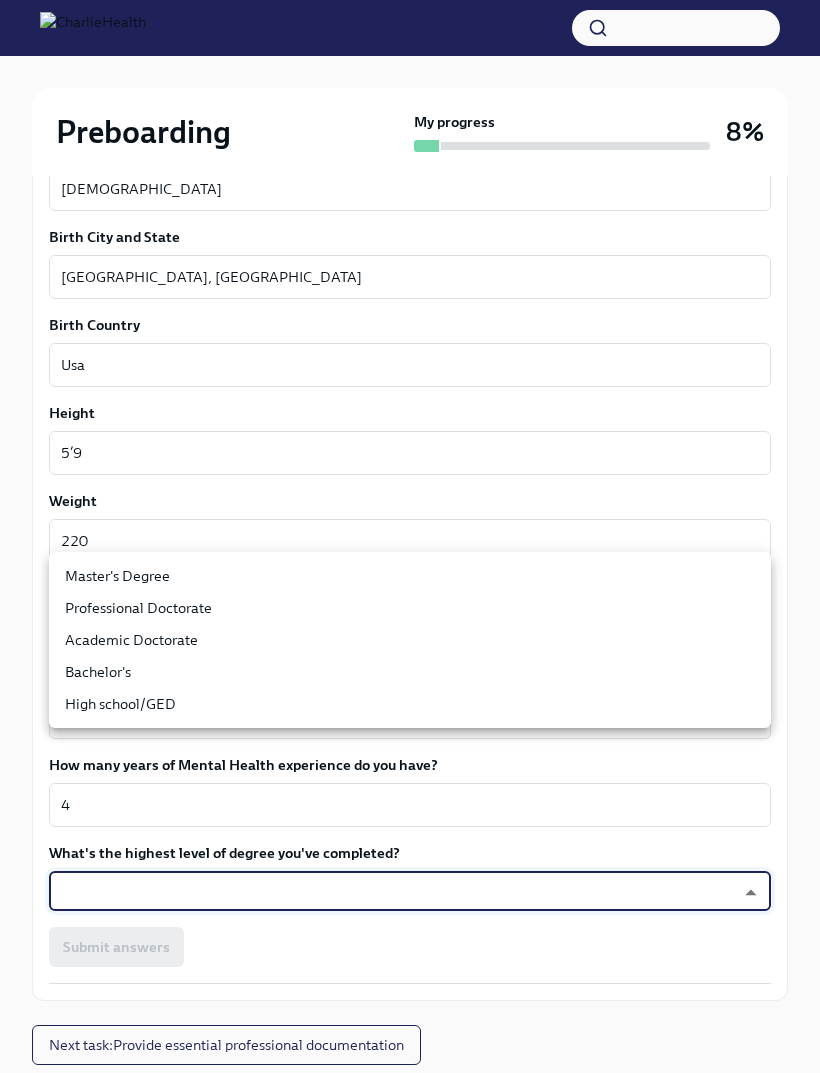 click on "Master's Degree" at bounding box center [410, 576] 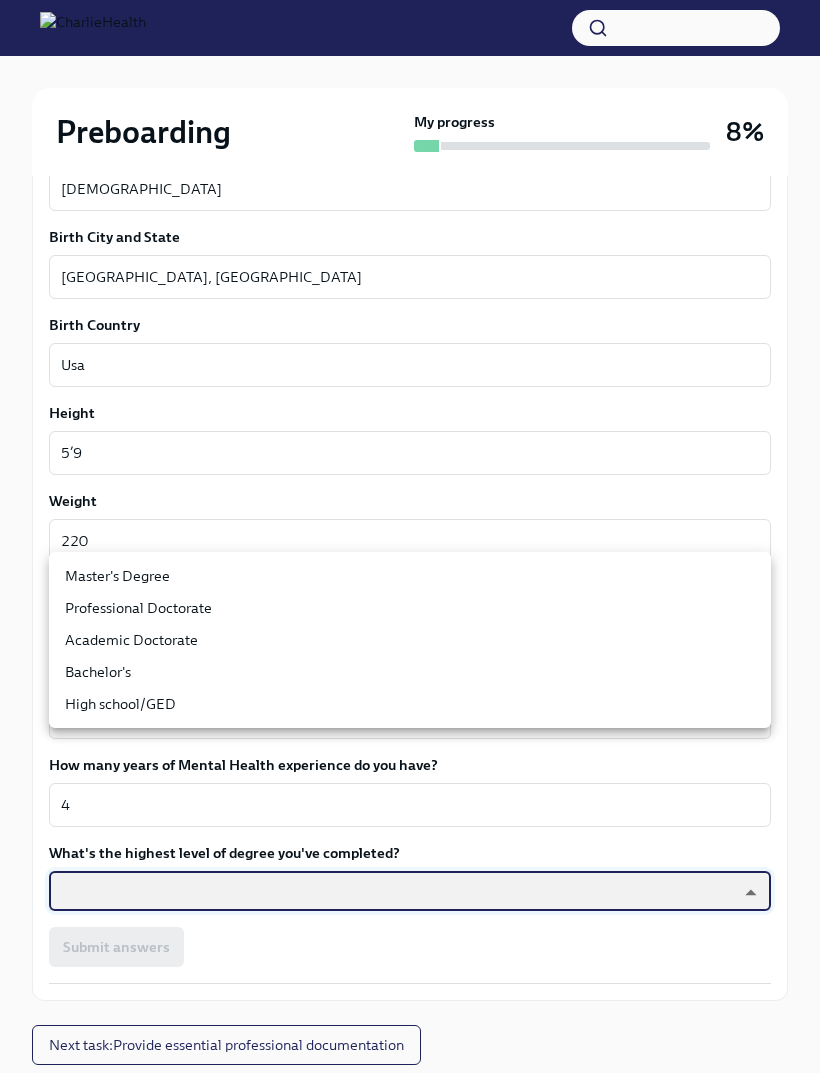 type on "2vBr-ghkD" 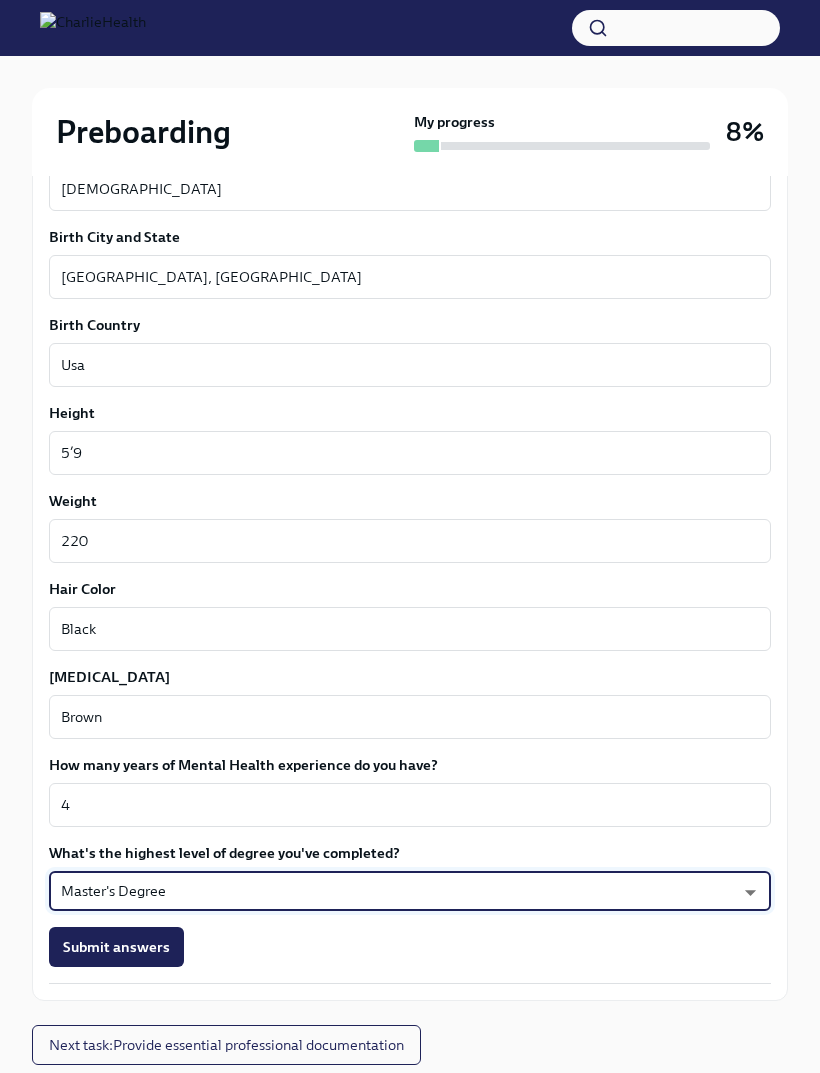 click on "Submit answers" at bounding box center (116, 947) 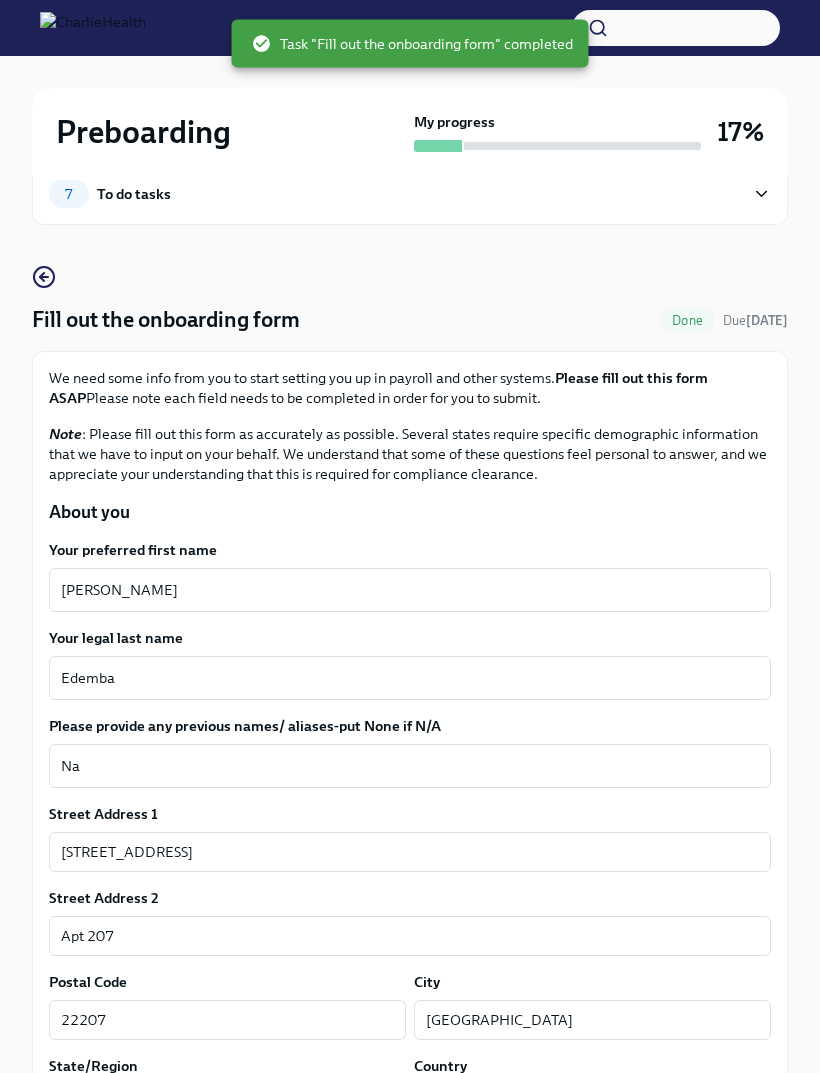 scroll, scrollTop: 0, scrollLeft: 0, axis: both 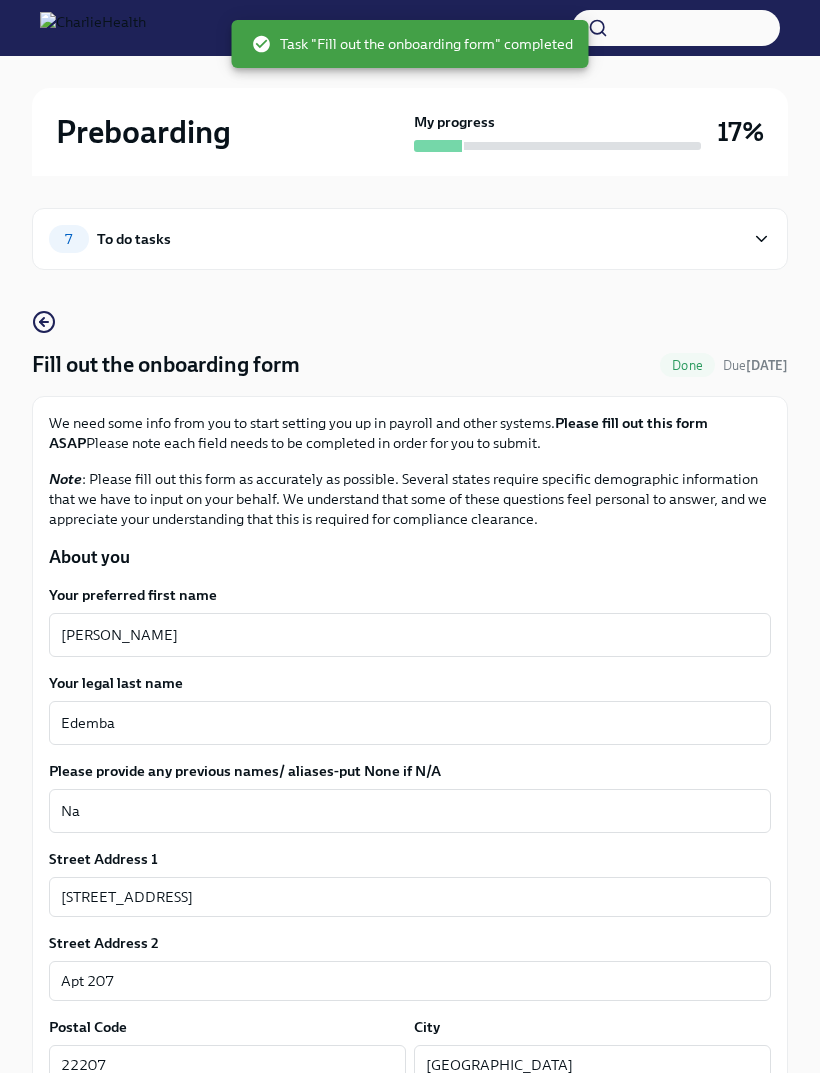 click 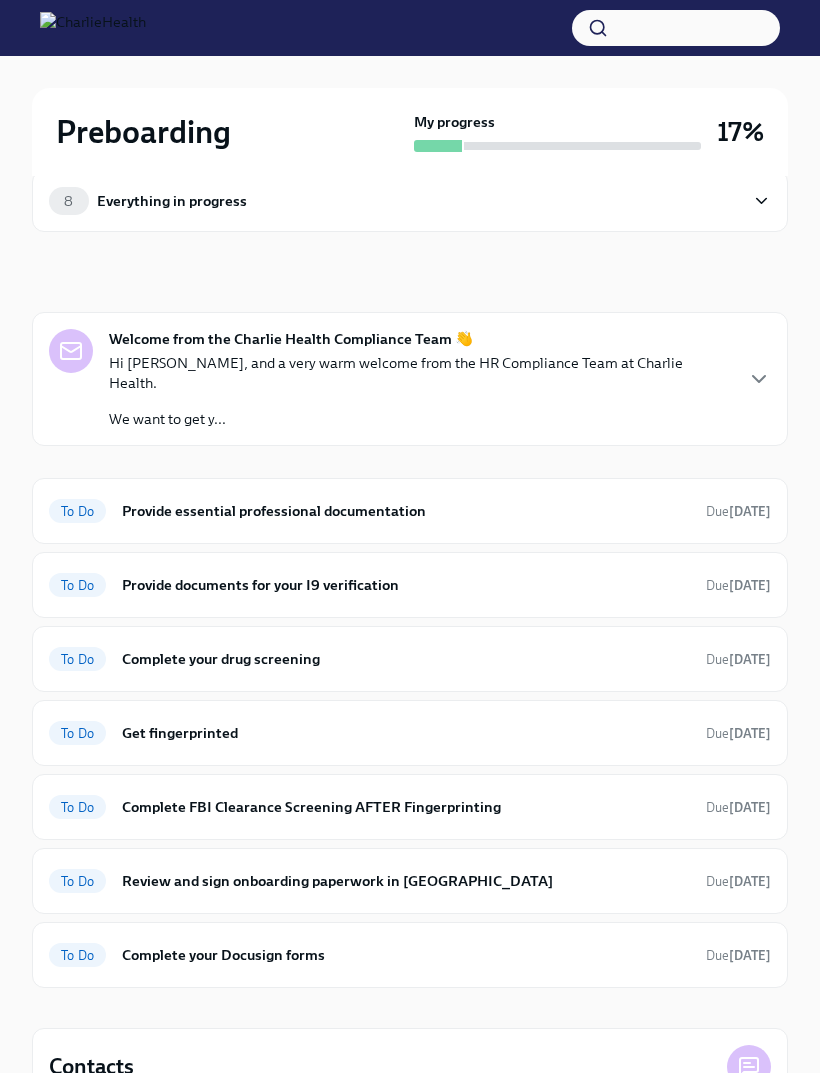 scroll, scrollTop: 39, scrollLeft: 0, axis: vertical 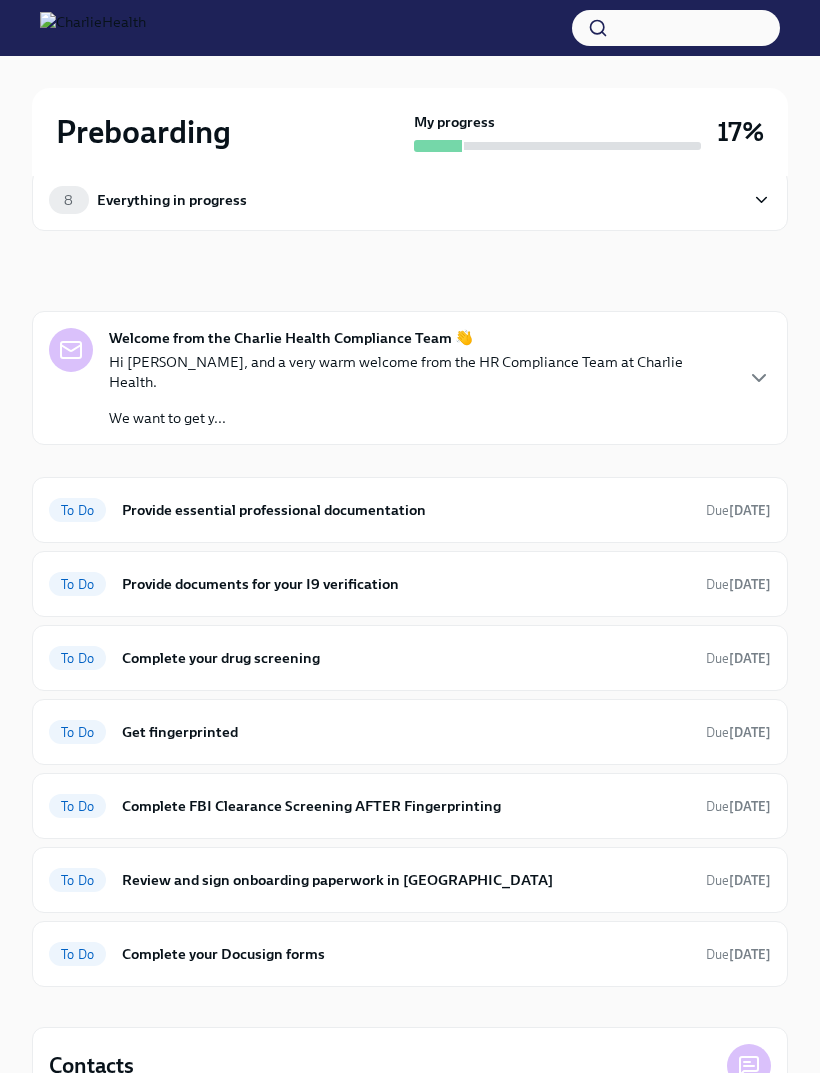 click on "To Do Provide documents for your I9 verification Due  [DATE]" at bounding box center [410, 584] 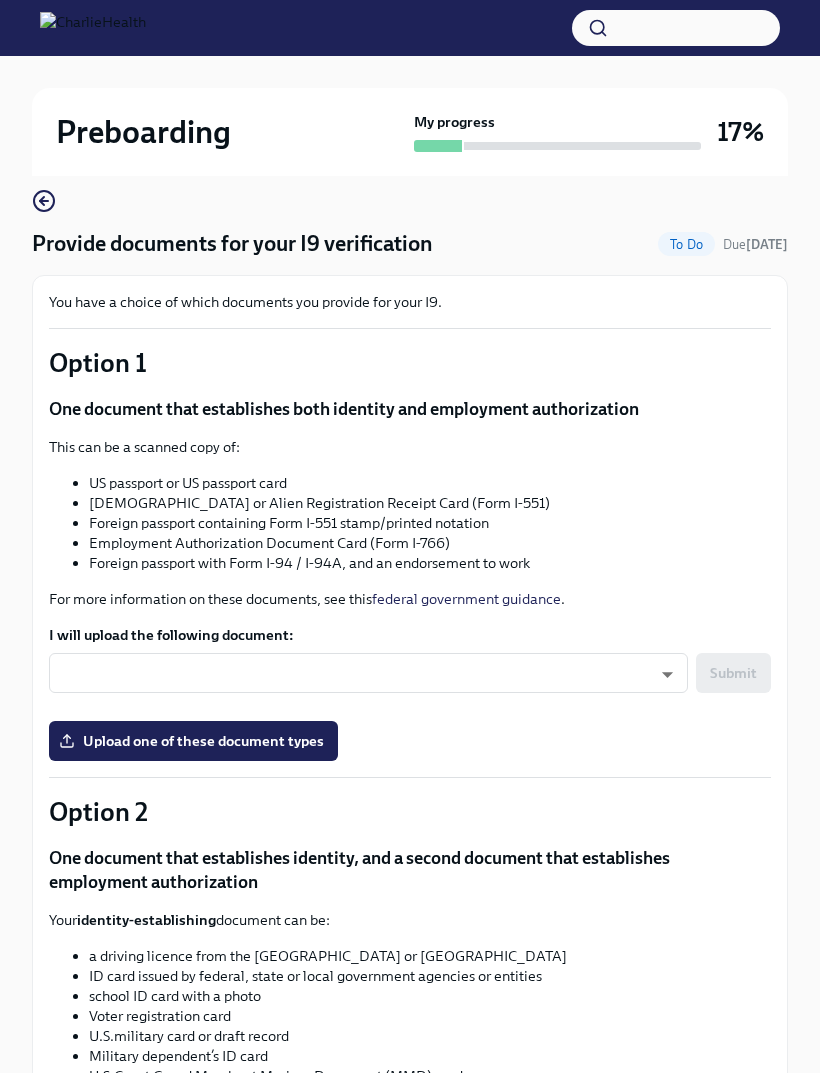 scroll, scrollTop: 118, scrollLeft: 0, axis: vertical 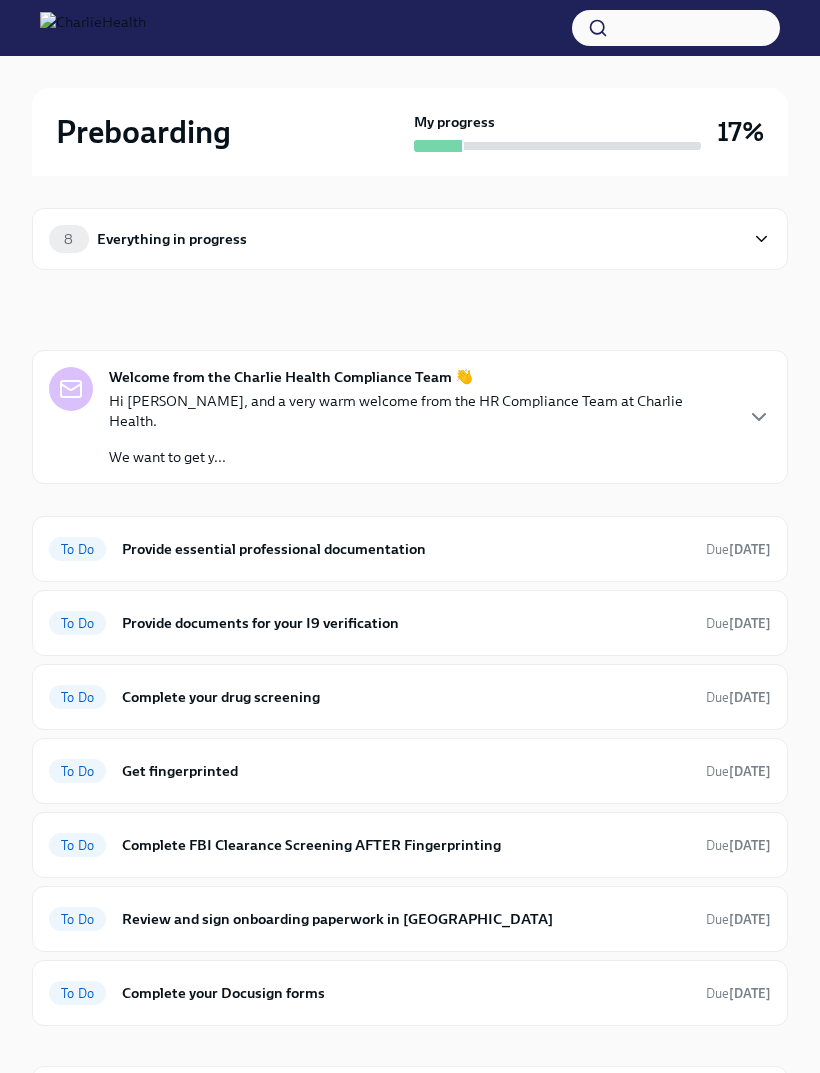 click on "Provide essential professional documentation" at bounding box center [406, 549] 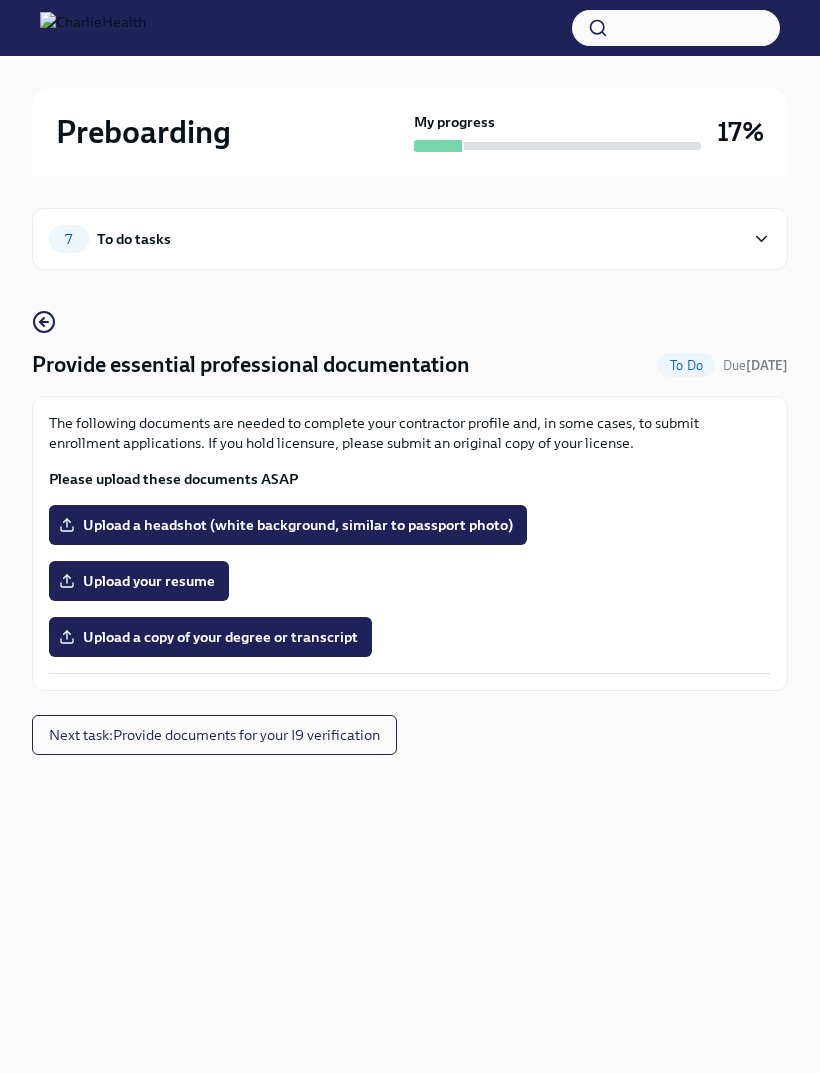 click 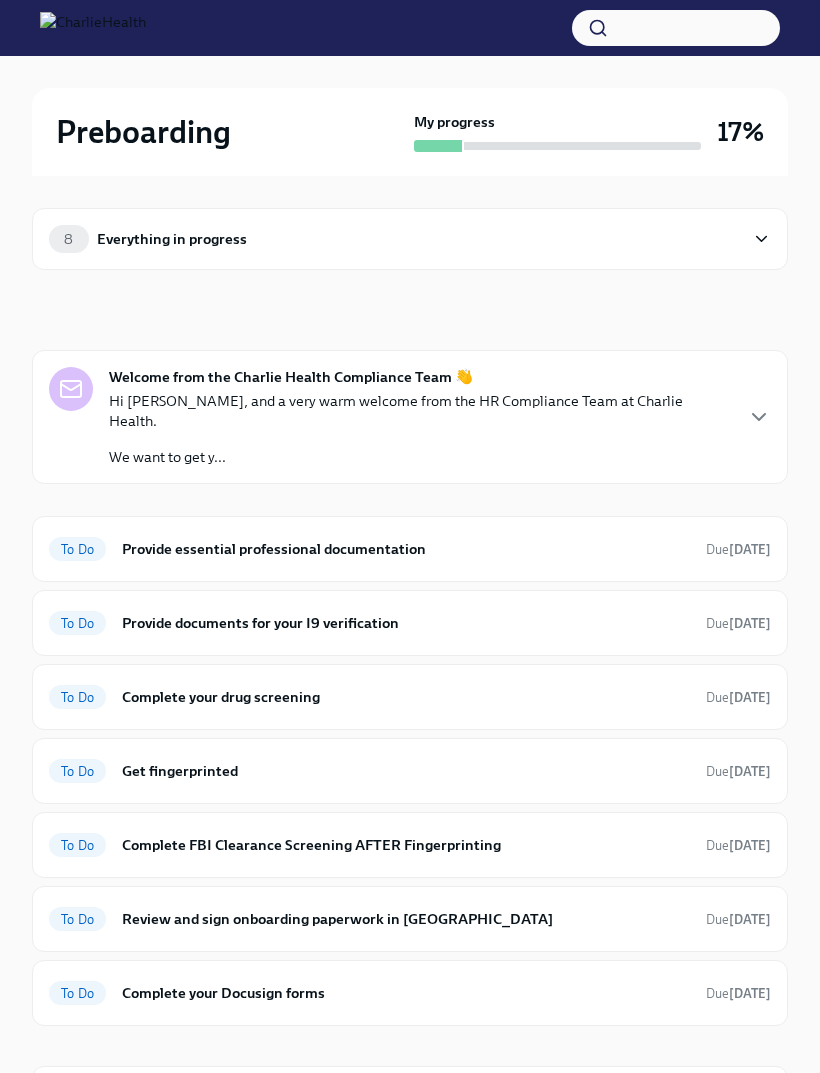 click on "To Do Provide essential professional documentation Due  [DATE]" at bounding box center [410, 549] 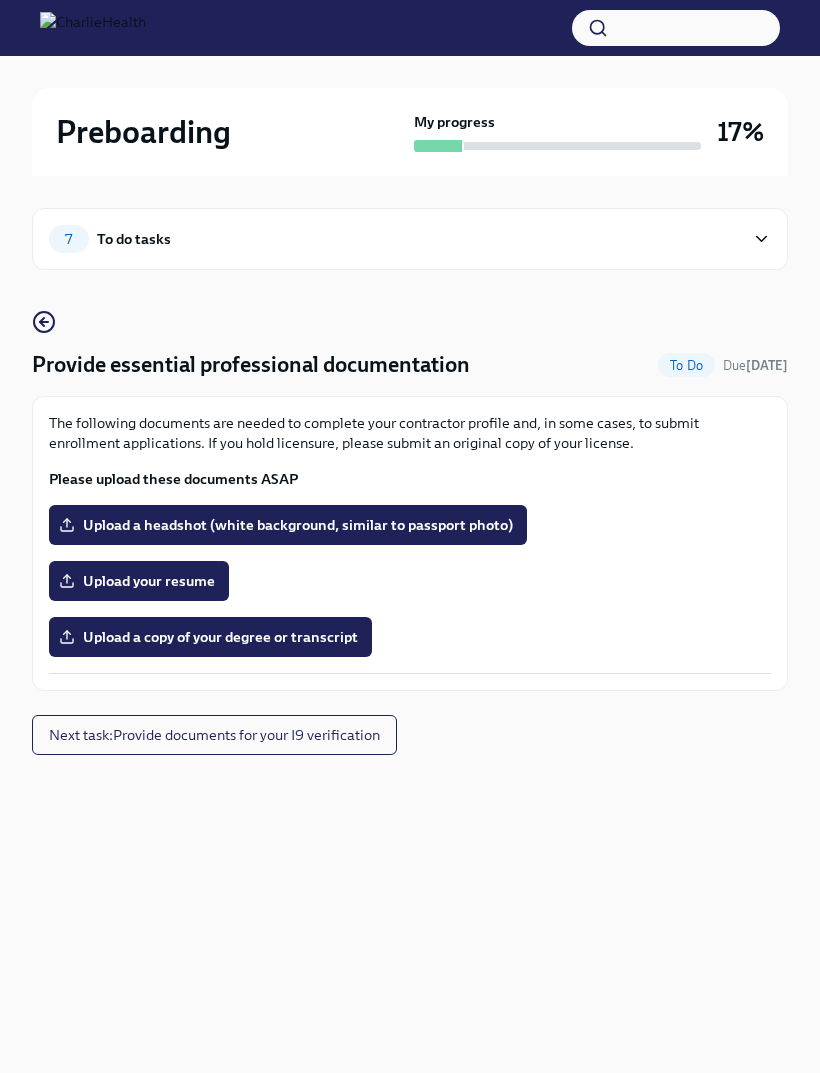 click 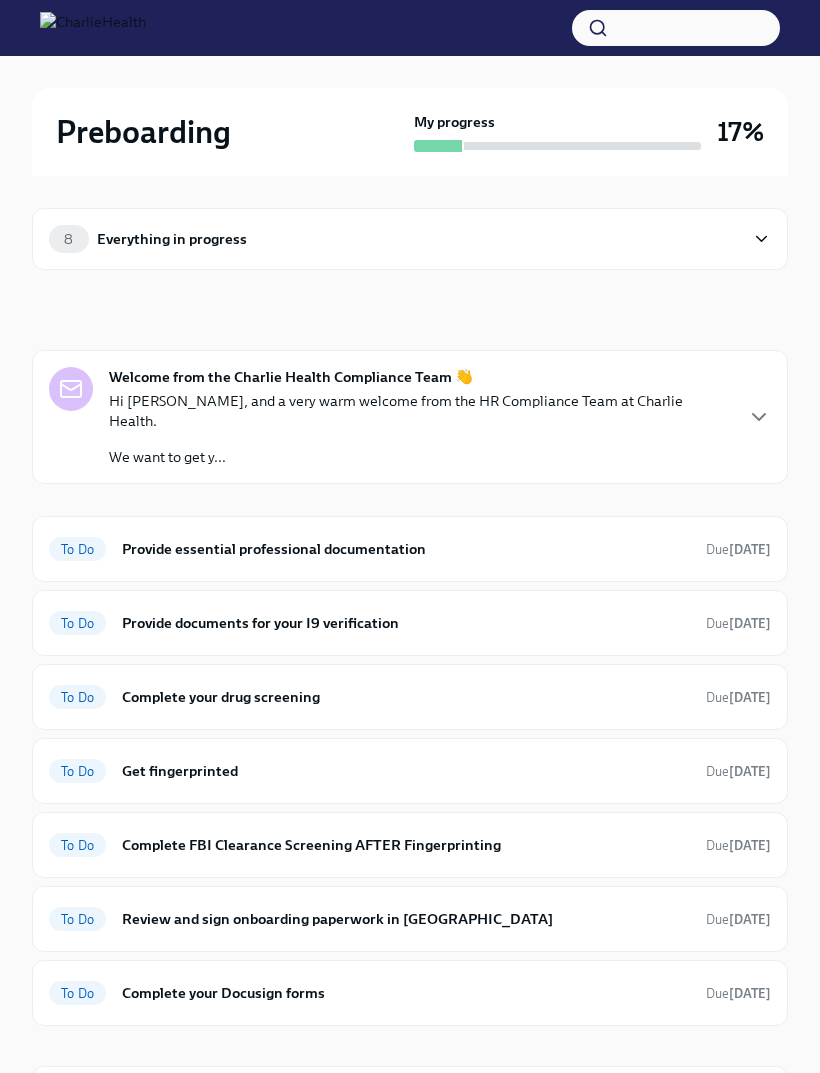 click on "Provide documents for your I9 verification" at bounding box center [406, 623] 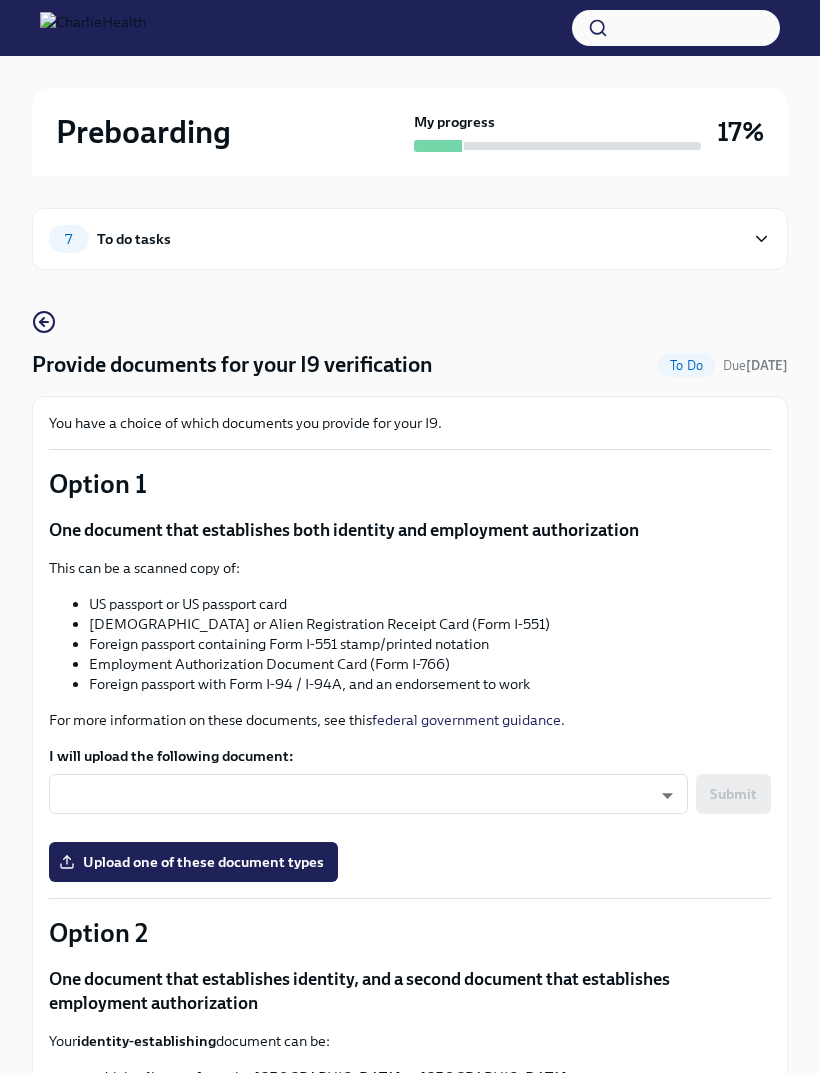 click on "Preboarding My progress 17% 7 To do tasks Provide documents for your I9 verification To Do Due  [DATE] You have a choice of which documents you provide for your I9. Option 1 One document that establishes both identity and employment authorization This can be a scanned copy of:
US passport or US passport card
[DEMOGRAPHIC_DATA] or Alien Registration Receipt Card (Form I-551)
Foreign passport containing Form I-551 stamp/printed notation
Employment Authorization Document Card (Form I-766)
Foreign passport with Form I-94 / I-94A, and an endorsement to work
For more information on these documents, see this  federal government guidance . I will upload the following document: ​ ​ Submit Upload one of these document types [MEDICAL_DATA] One document that establishes identity, and a second document that establishes employment authorization Your  identity-establishing  document can be:
a driving licence from the [GEOGRAPHIC_DATA] or [GEOGRAPHIC_DATA]
school ID card with a photo
Voter registration card" at bounding box center [410, 898] 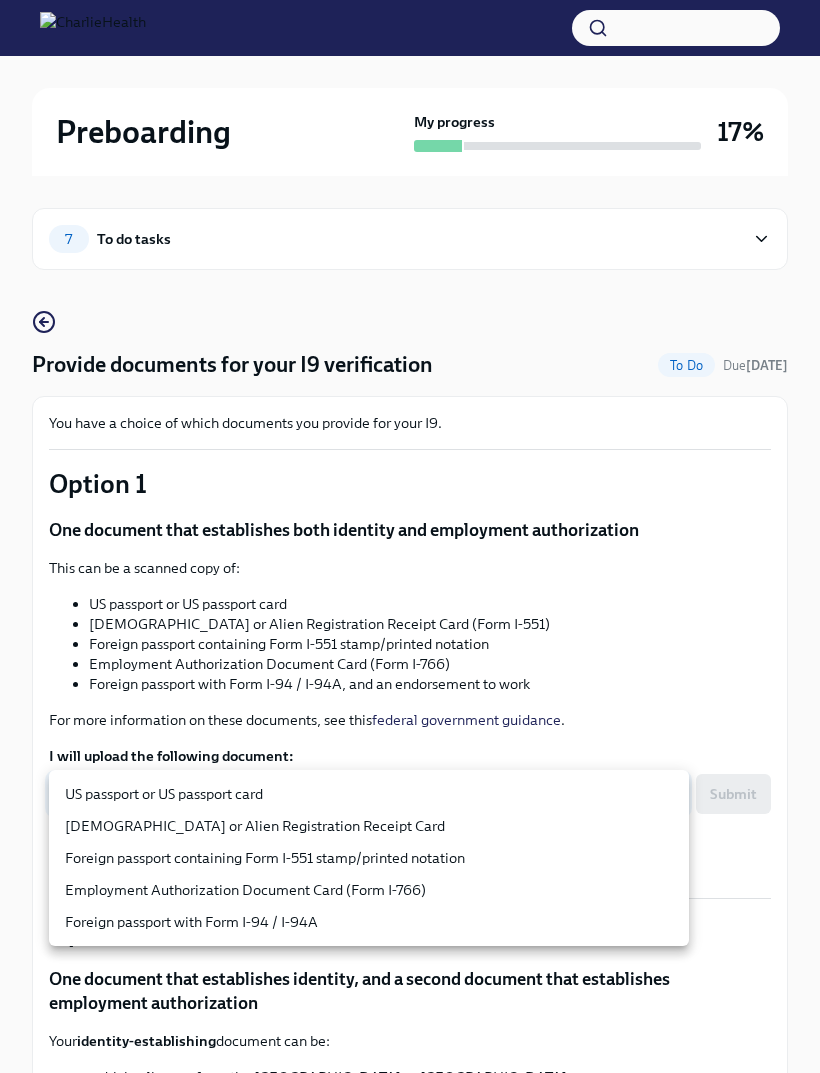 click on "US passport or US passport card" at bounding box center [369, 794] 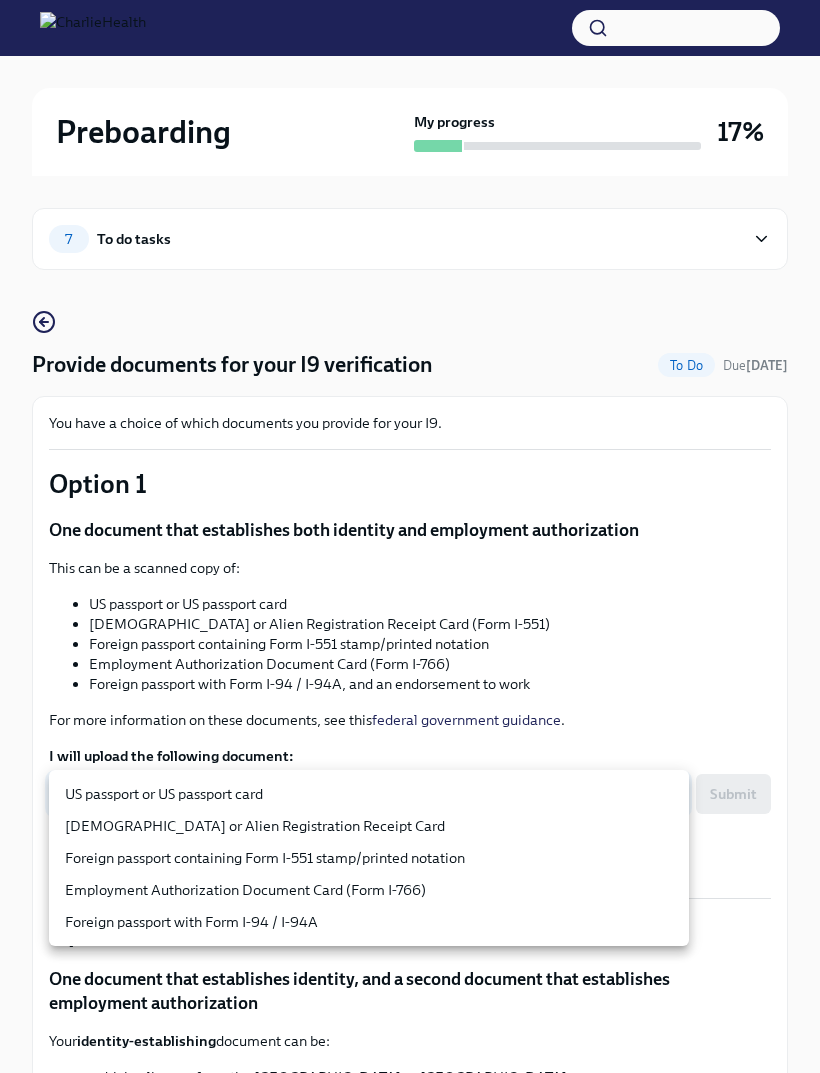 type on "KnYOjnC8x" 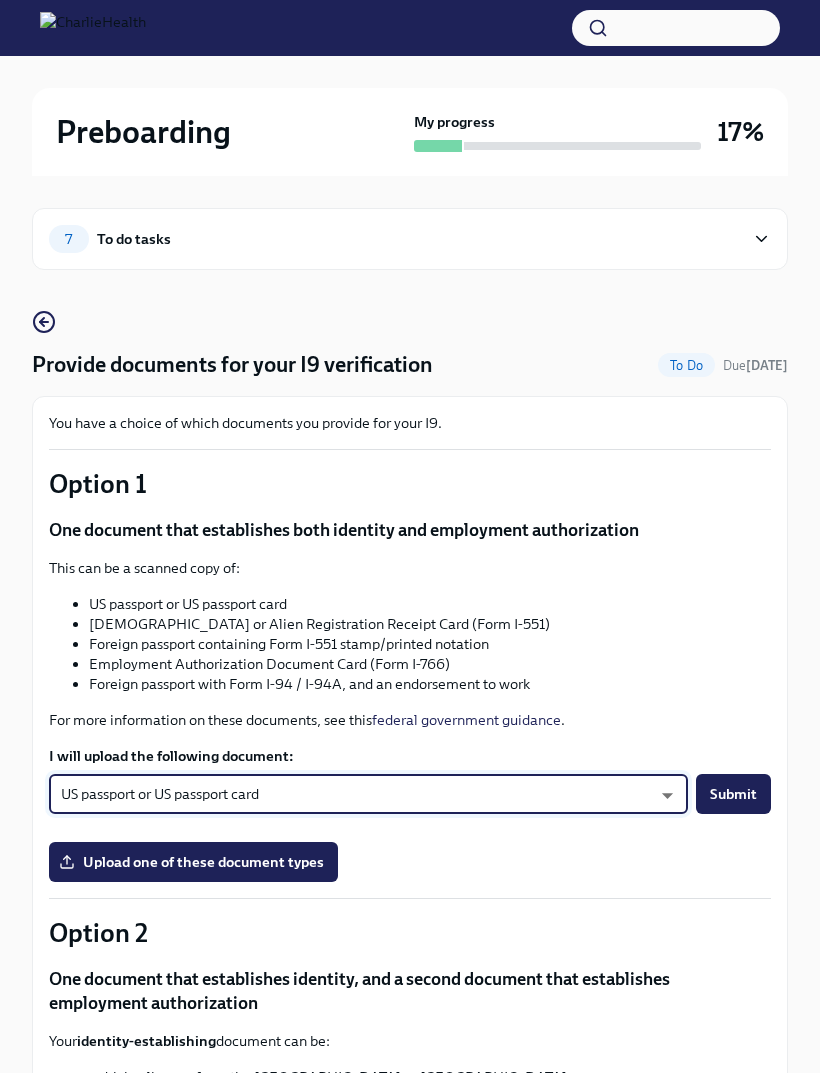click on "Upload one of these document types" at bounding box center (193, 862) 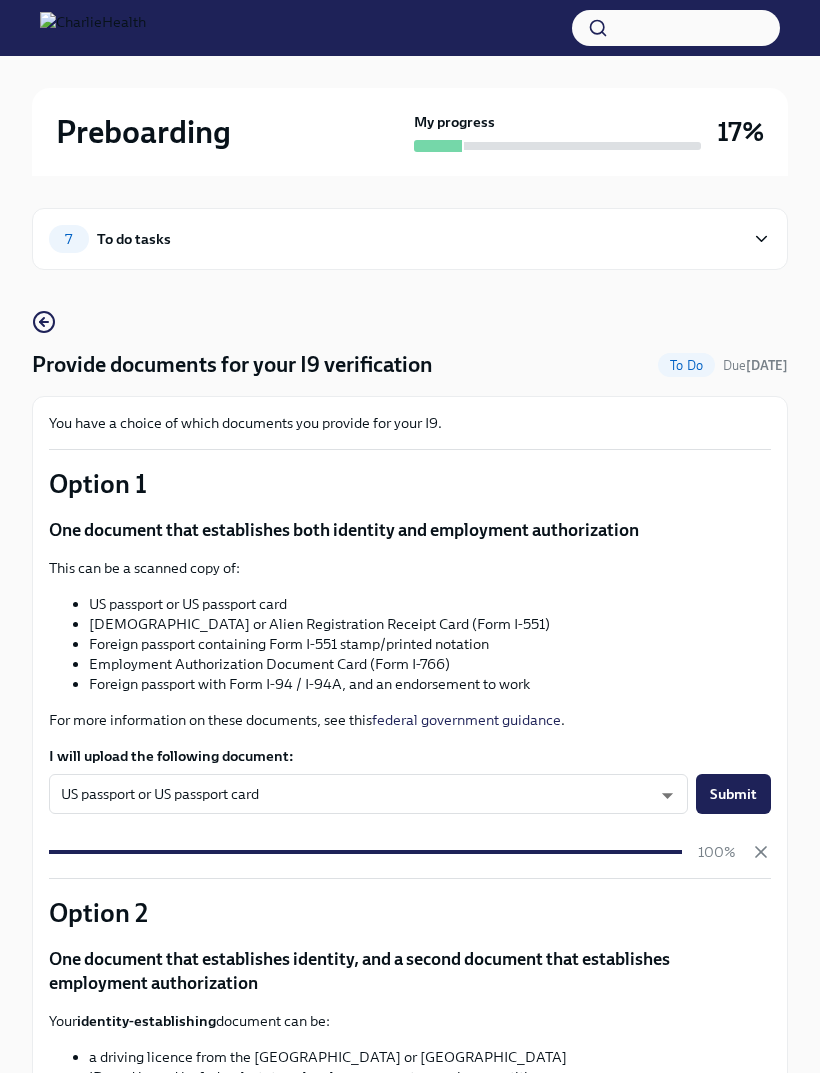 click on "Submit" at bounding box center (733, 794) 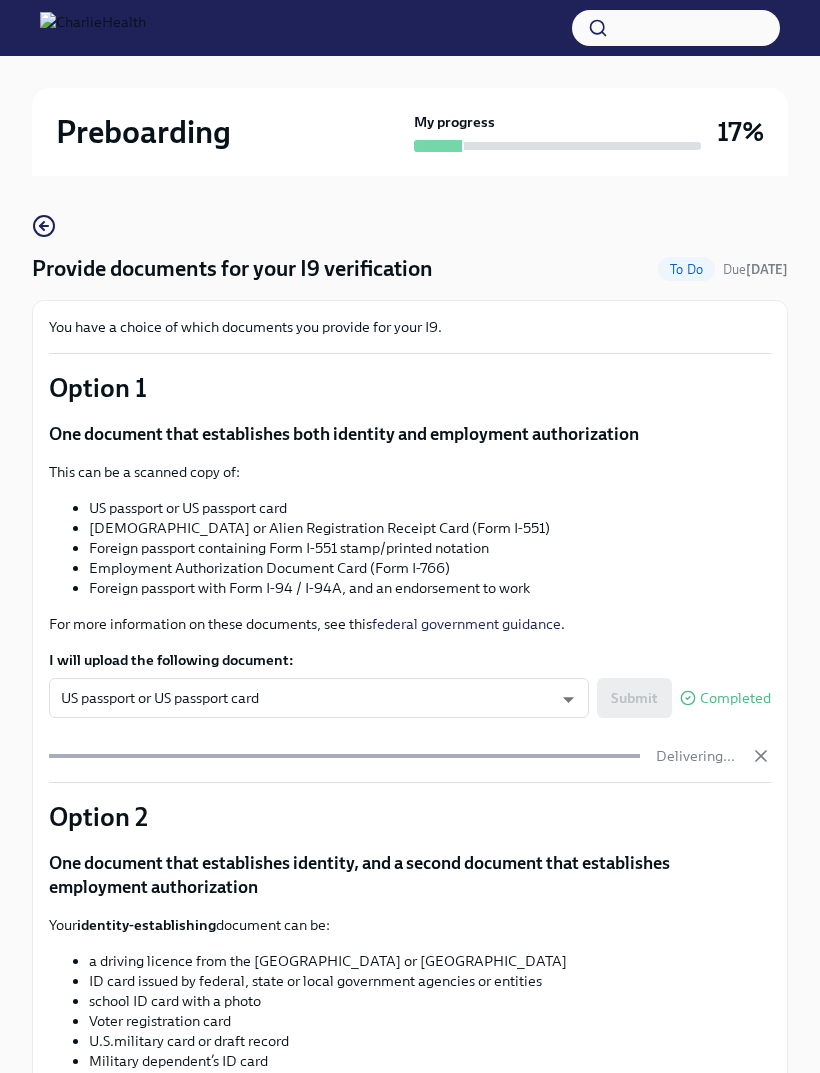scroll, scrollTop: 0, scrollLeft: 0, axis: both 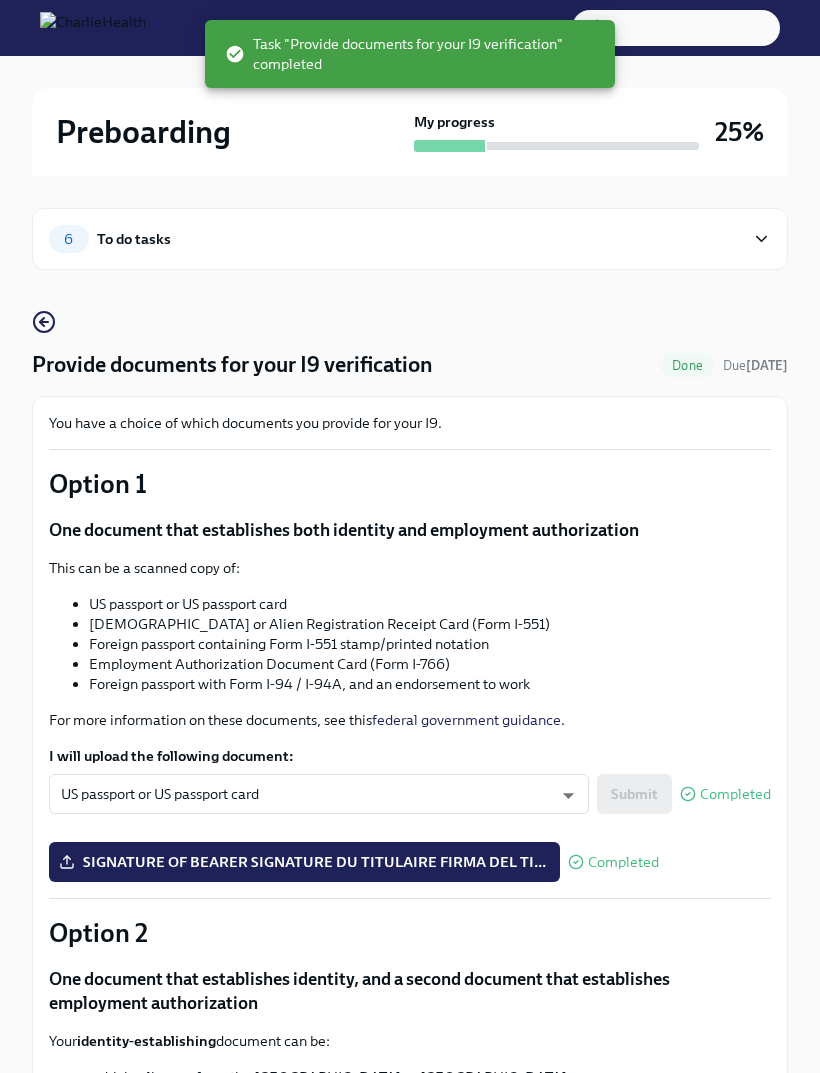 click on "6 To do tasks" at bounding box center (396, 239) 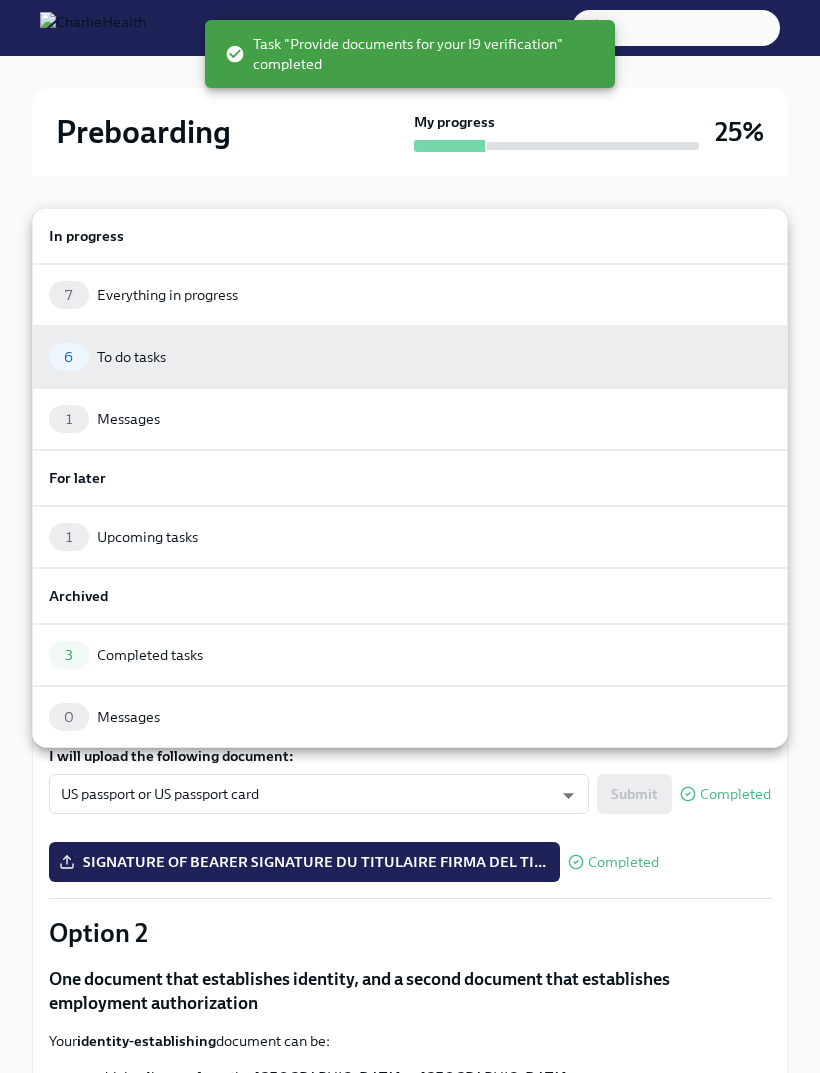 click on "7 Everything in progress" at bounding box center [410, 295] 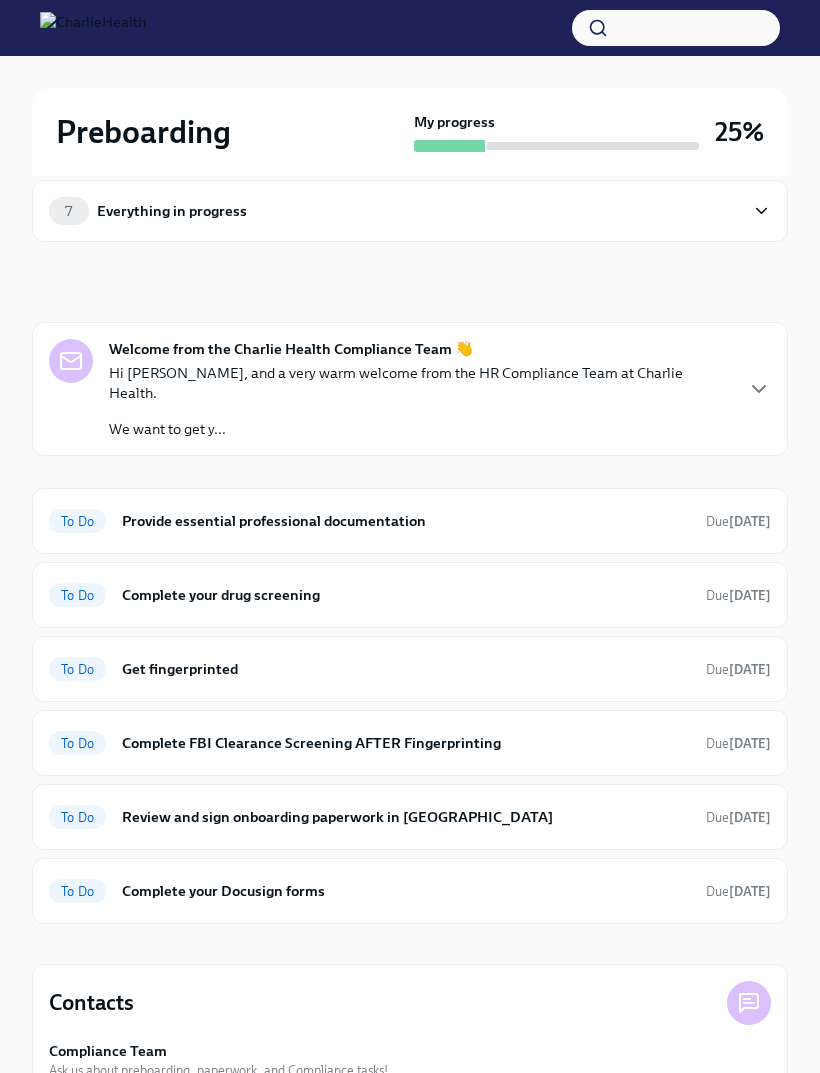scroll, scrollTop: 0, scrollLeft: 0, axis: both 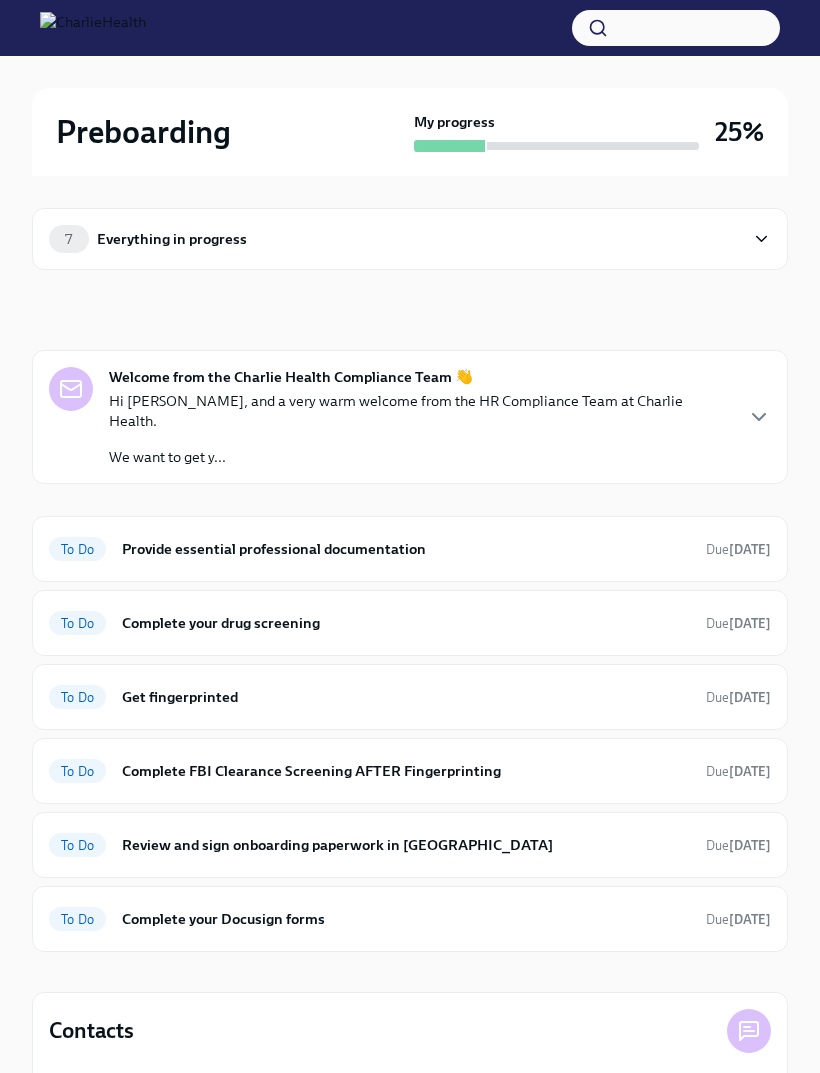 click on "7 Everything in progress" at bounding box center [396, 239] 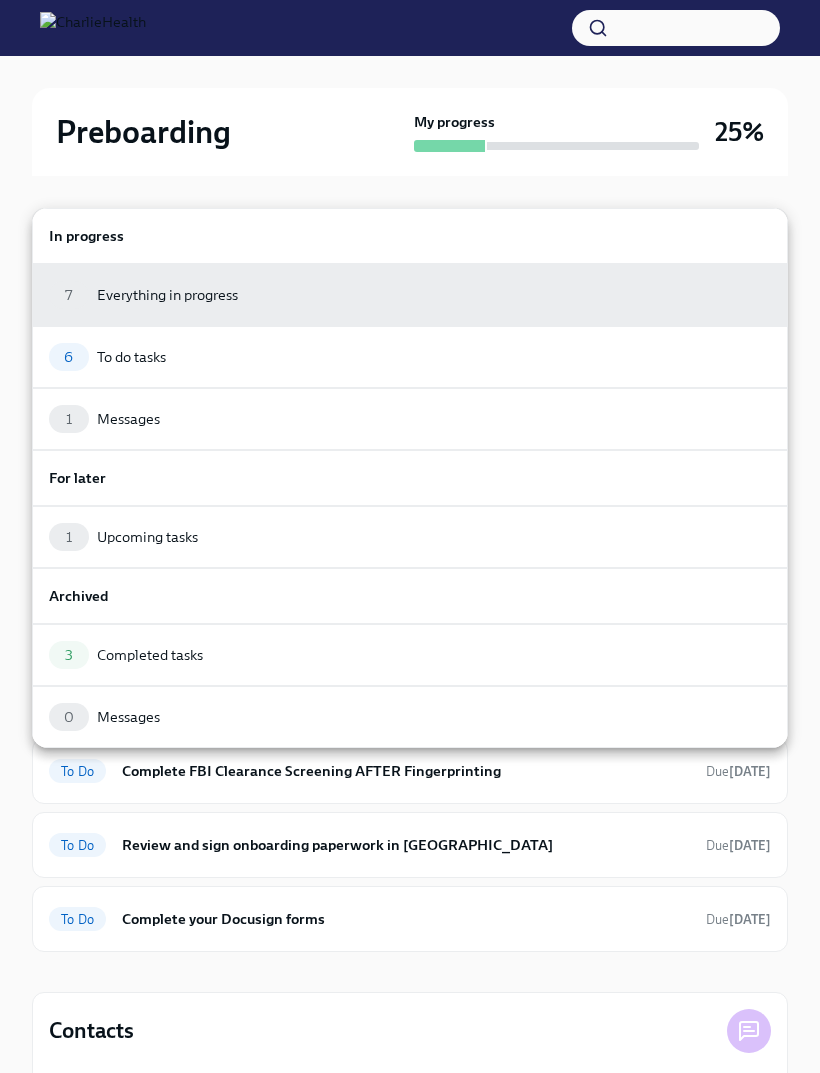 click on "7 Everything in progress" at bounding box center [410, 295] 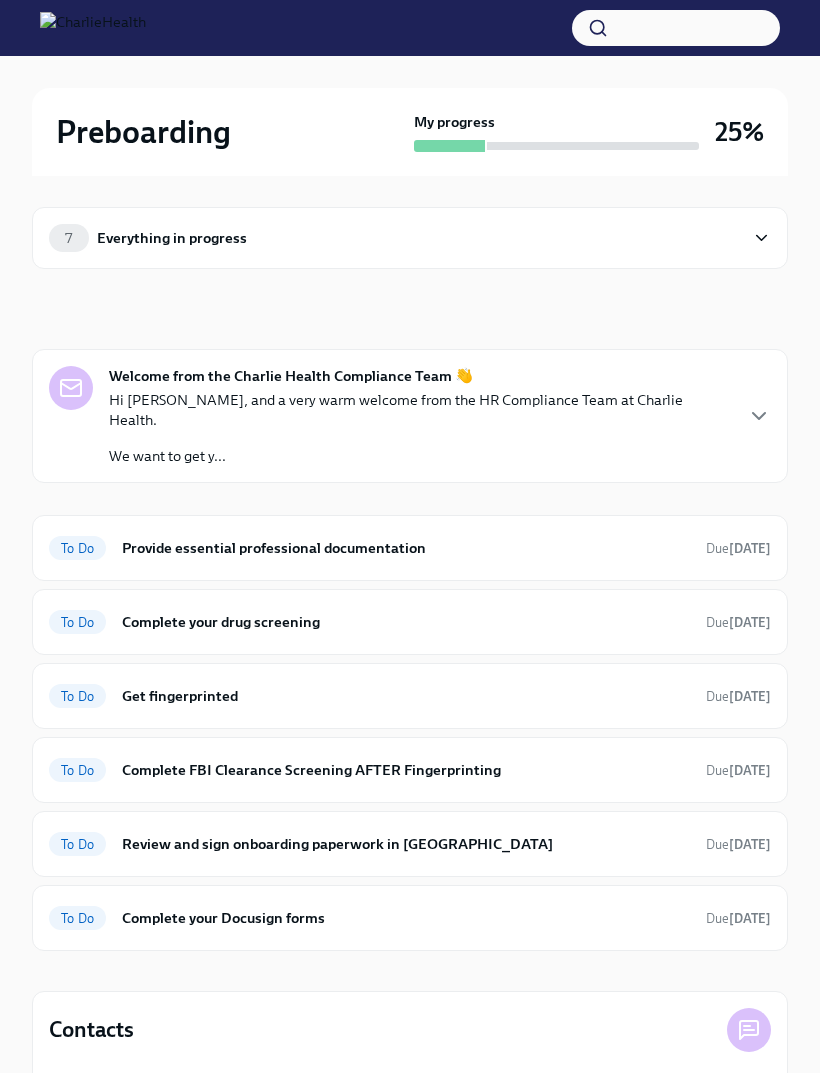 scroll, scrollTop: 24, scrollLeft: 0, axis: vertical 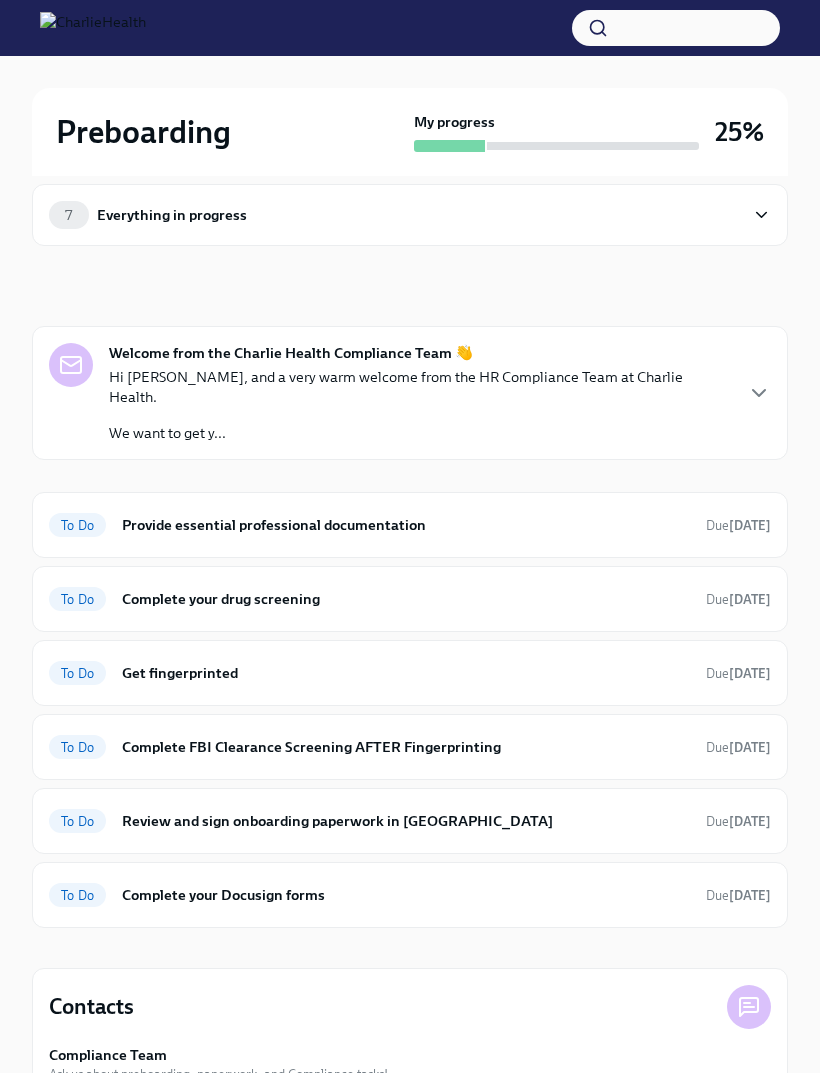 click on "Complete FBI Clearance Screening AFTER Fingerprinting" at bounding box center (406, 747) 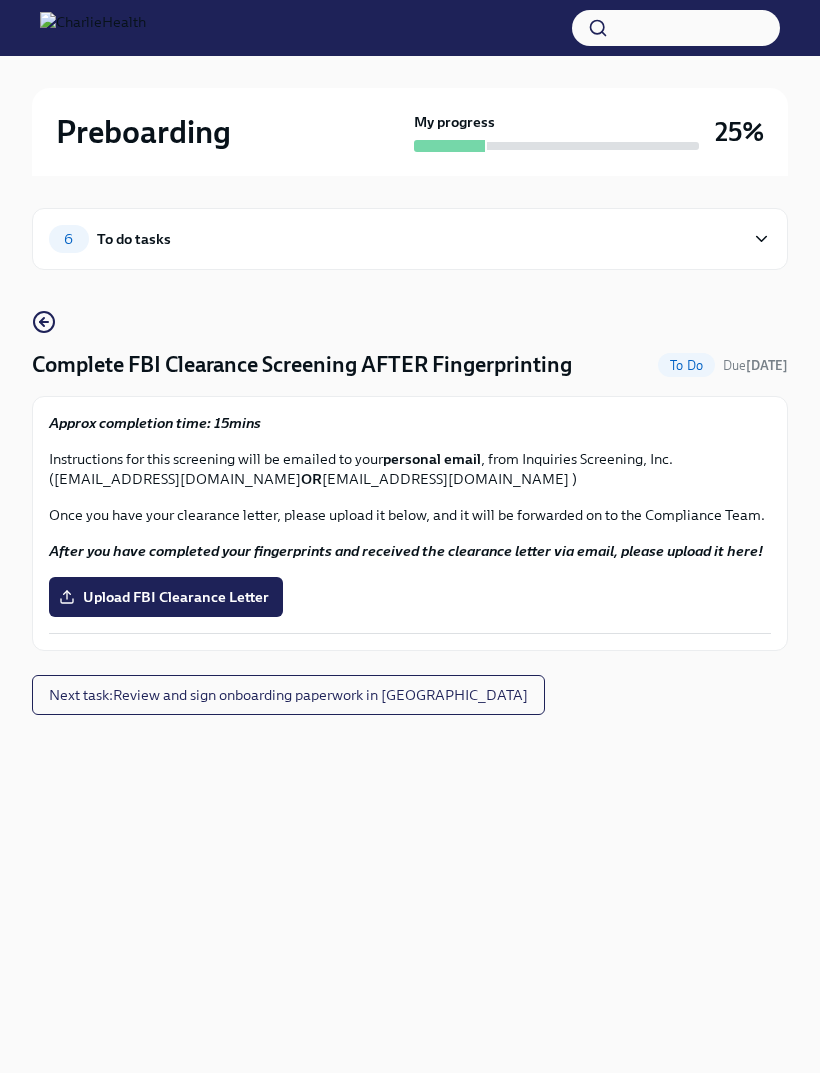 click 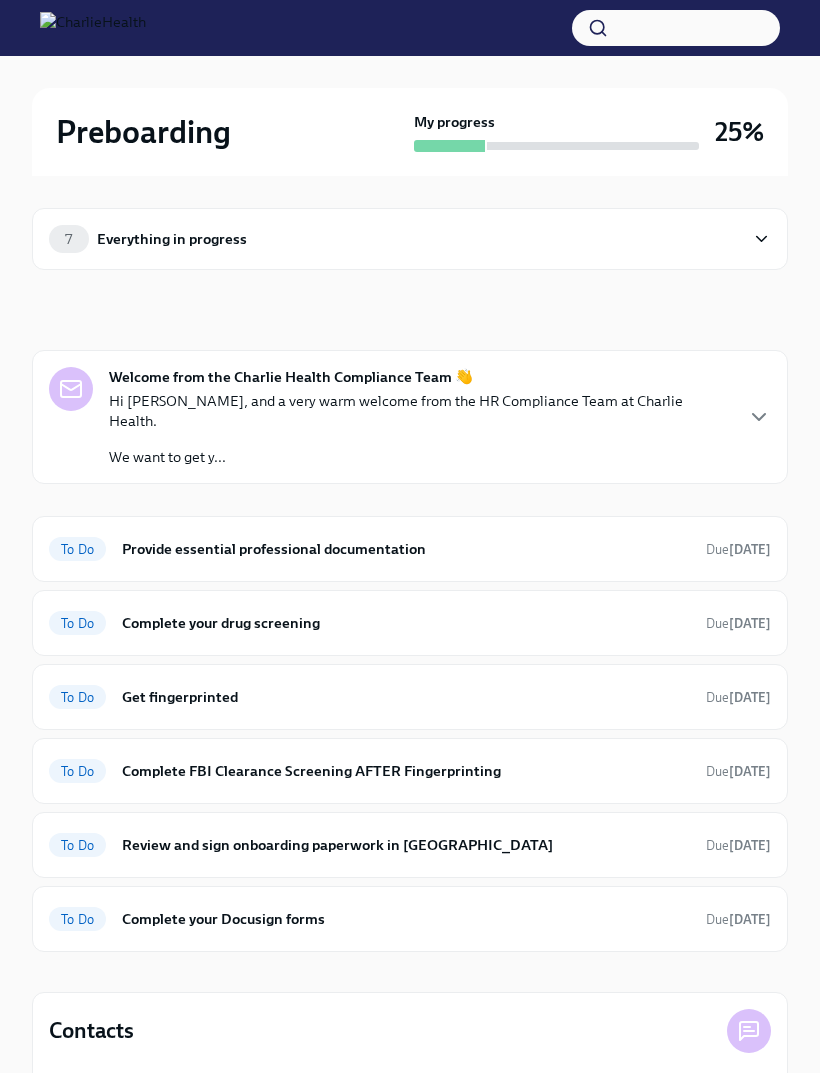click on "Review and sign onboarding paperwork in [GEOGRAPHIC_DATA]" at bounding box center (406, 845) 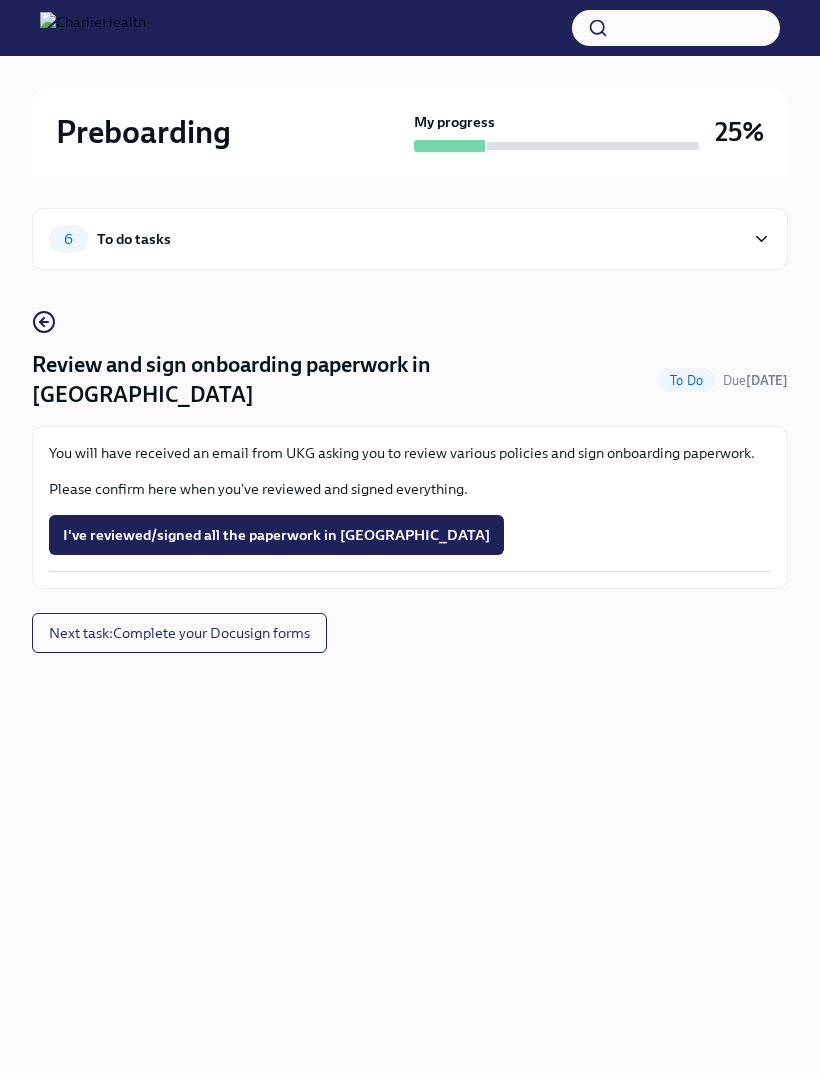 click 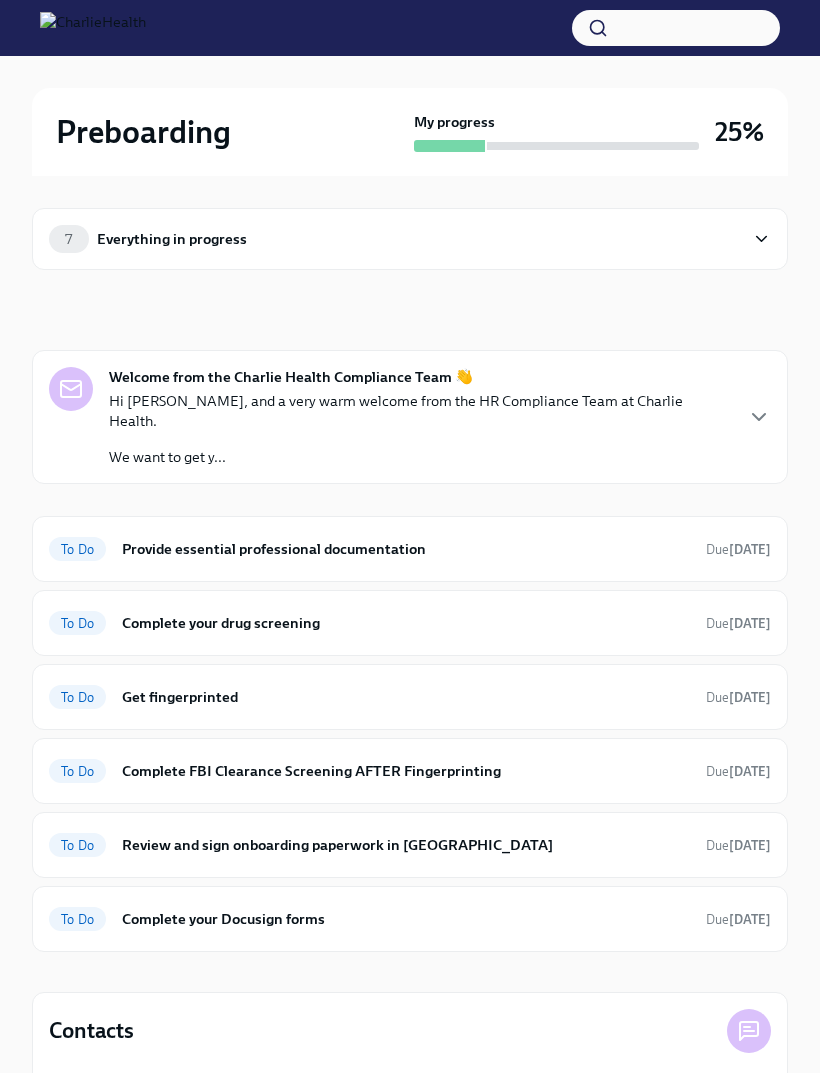 click on "To Do Complete your Docusign forms Due  [DATE]" at bounding box center [410, 919] 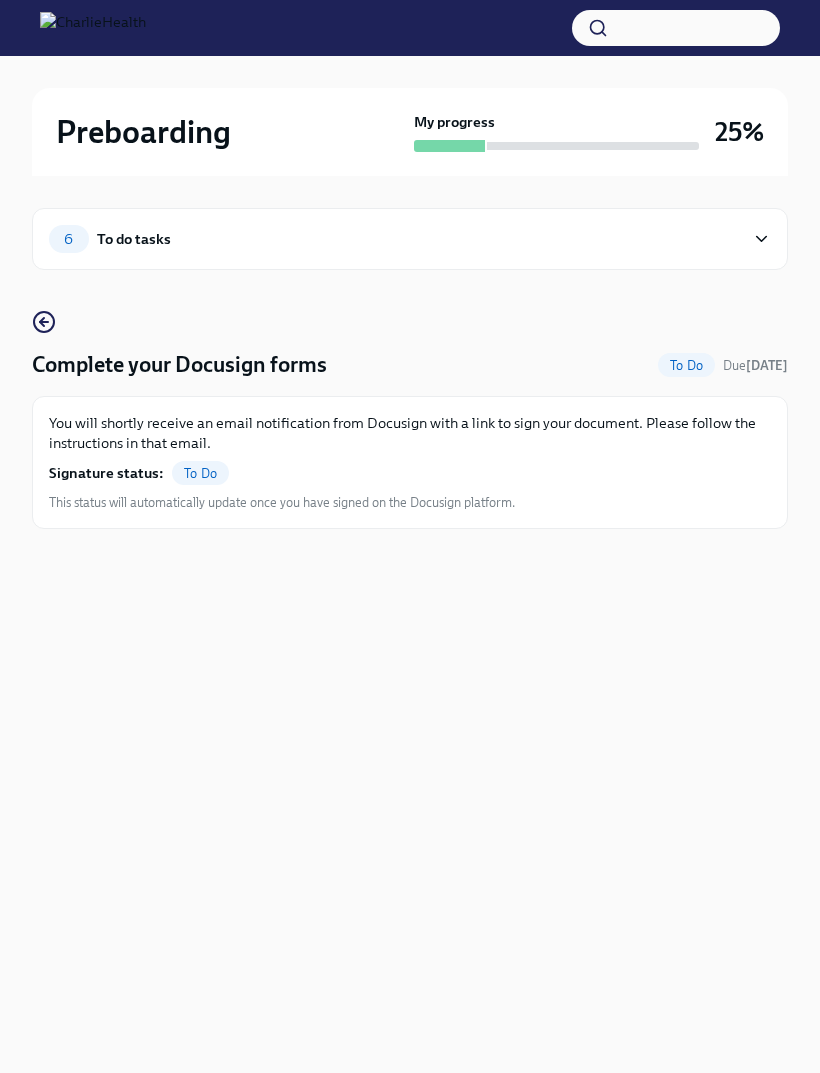 click 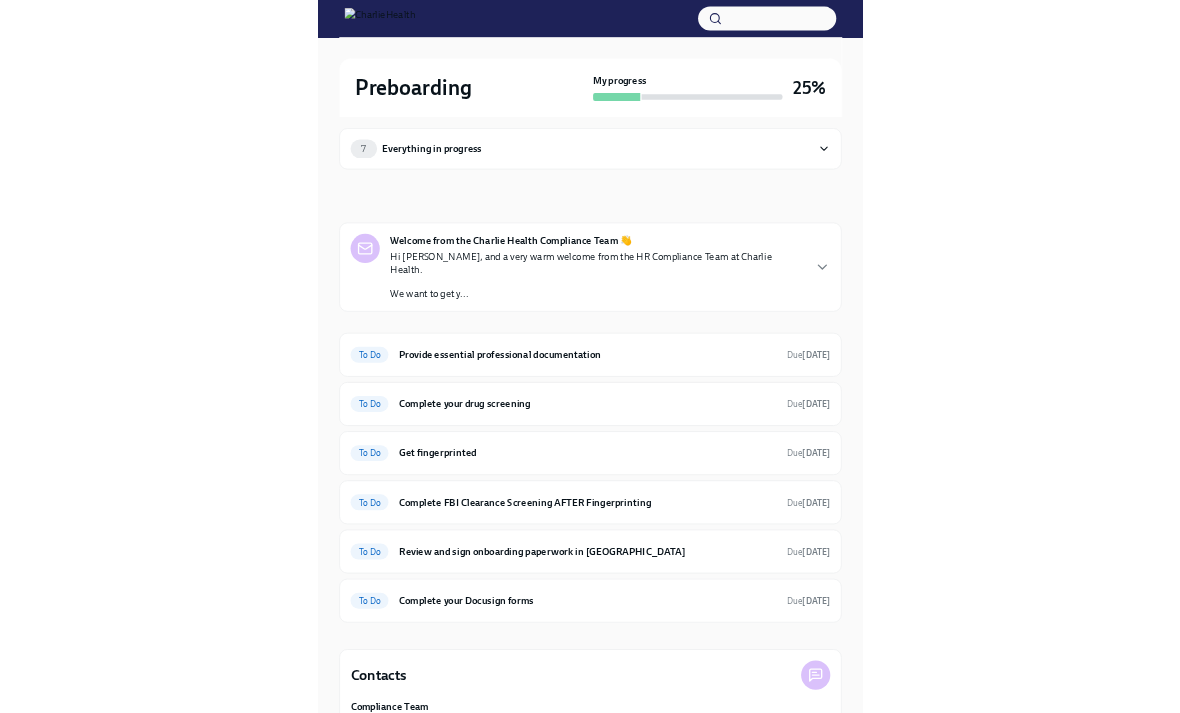 scroll, scrollTop: 0, scrollLeft: 0, axis: both 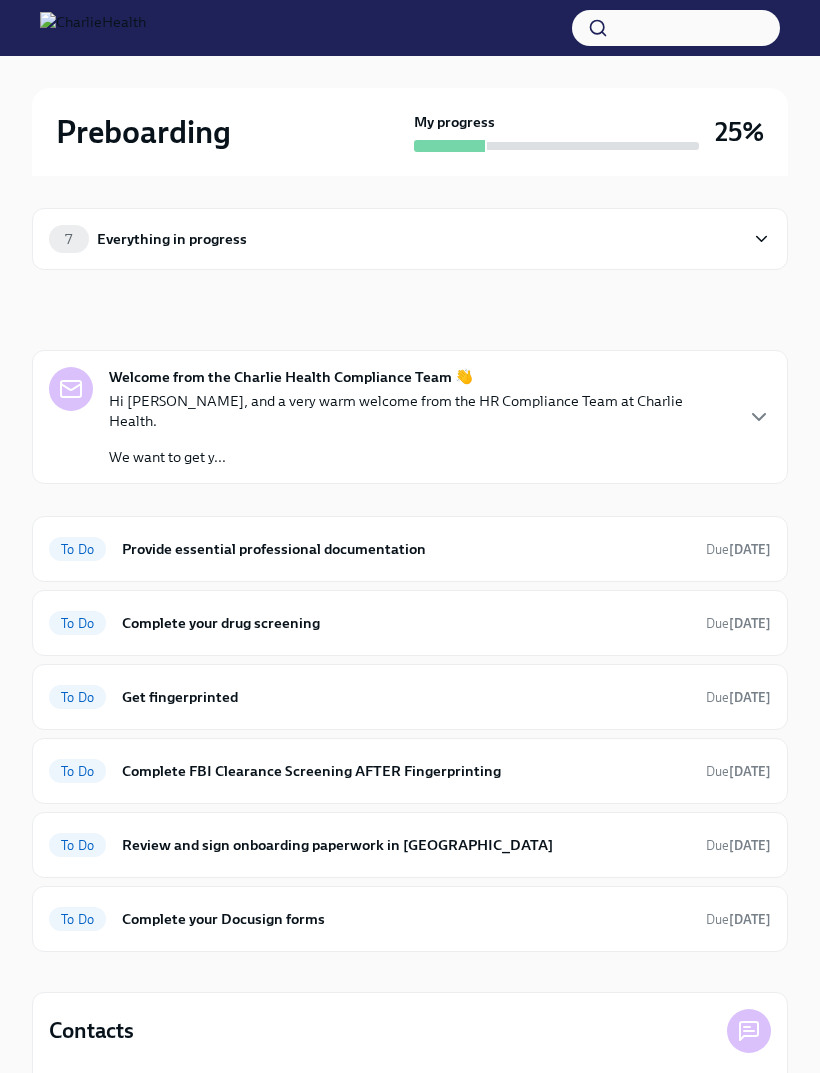 click on "To Do Complete your Docusign forms Due  [DATE]" at bounding box center (410, 919) 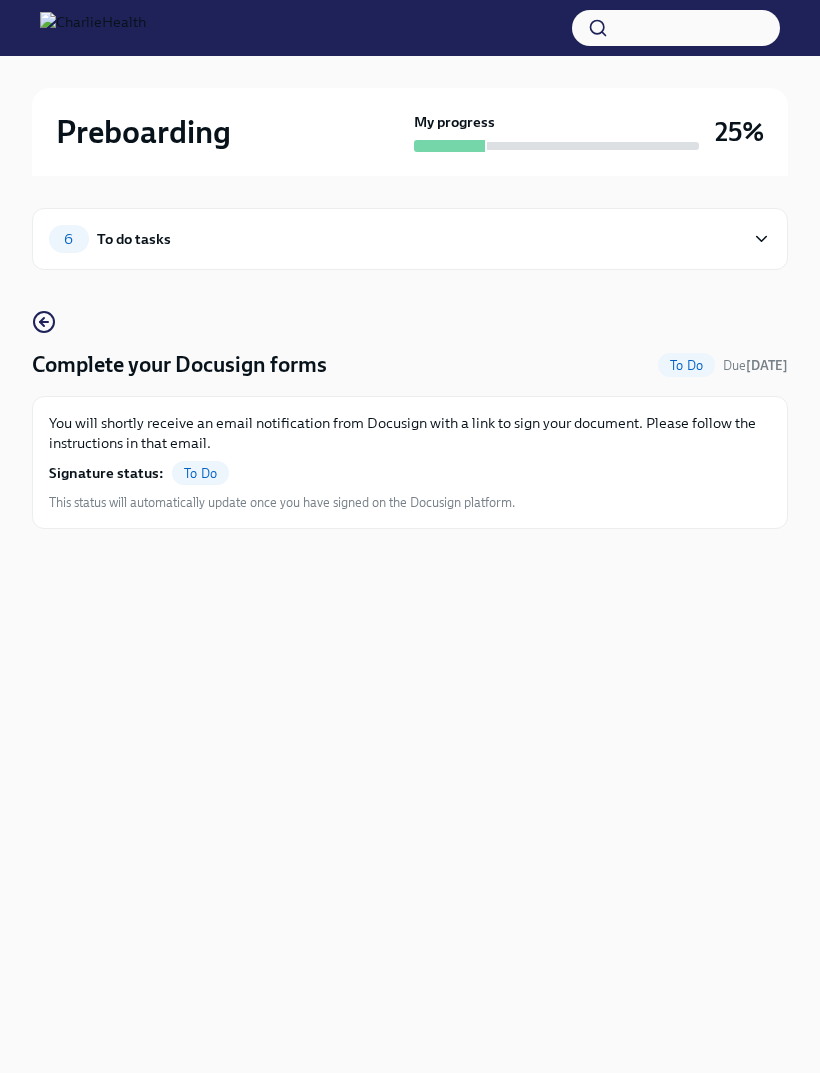 click on "To Do" at bounding box center [200, 473] 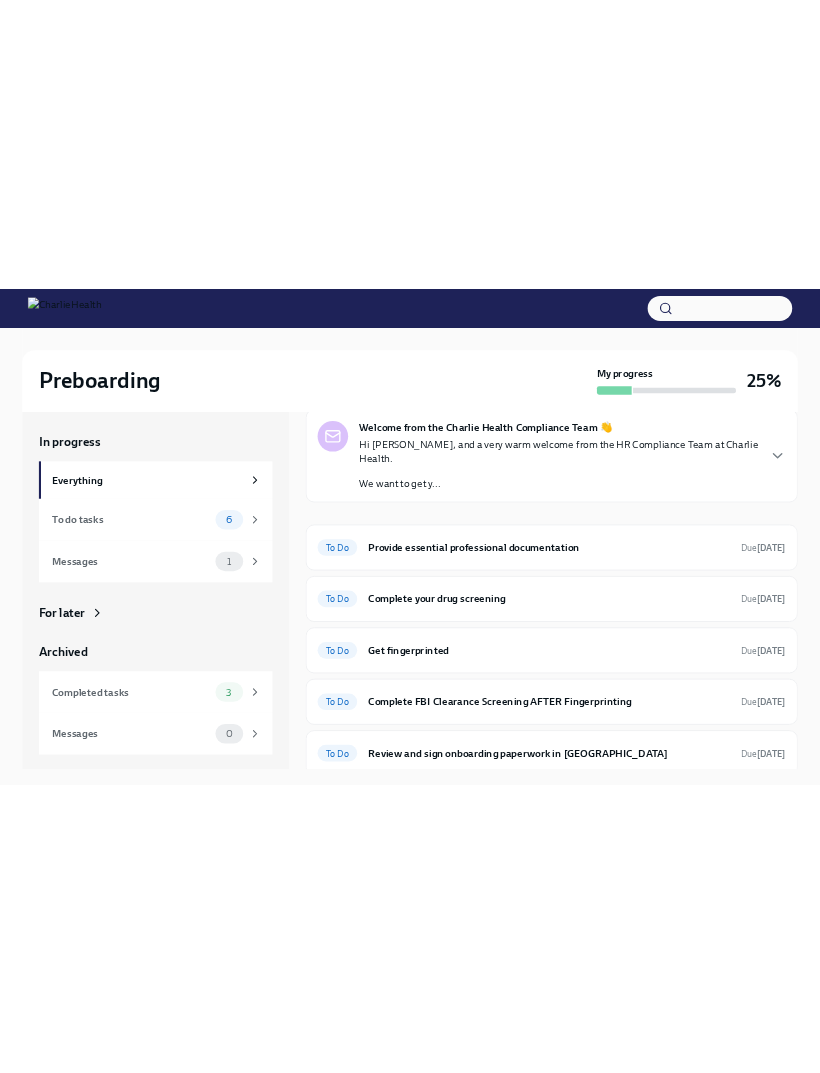 scroll, scrollTop: 0, scrollLeft: 0, axis: both 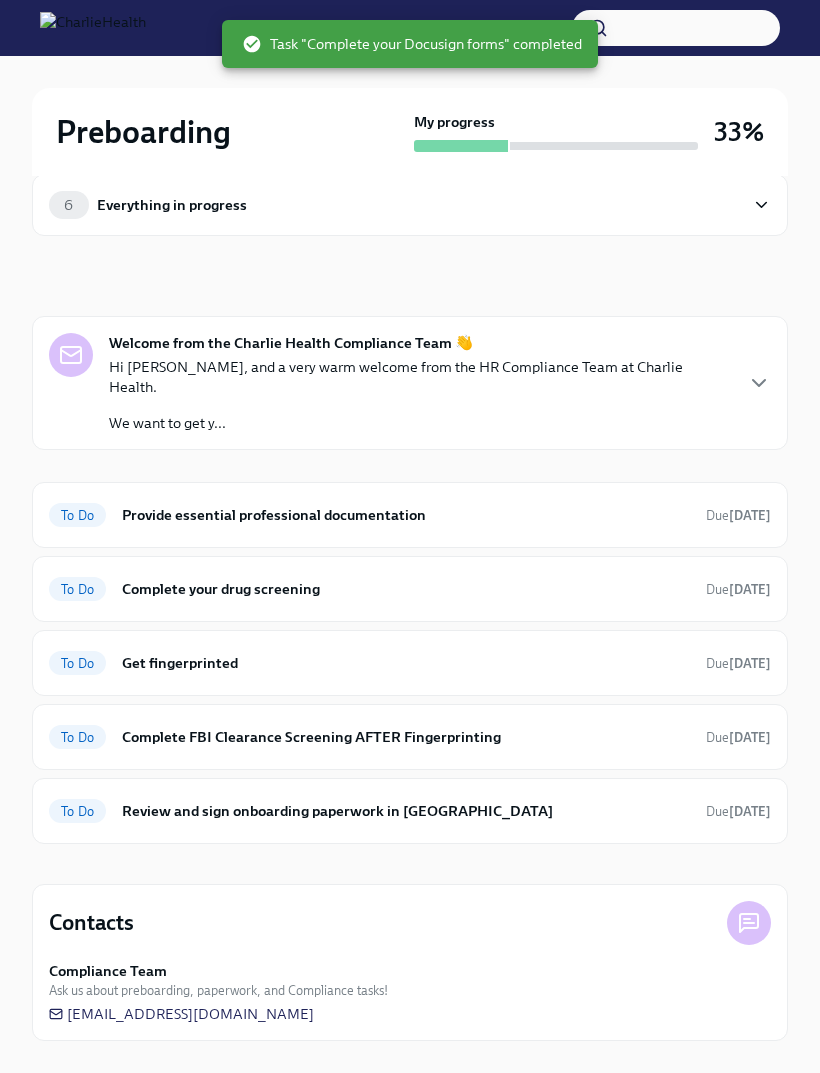 click on "Review and sign onboarding paperwork in [GEOGRAPHIC_DATA]" at bounding box center [406, 811] 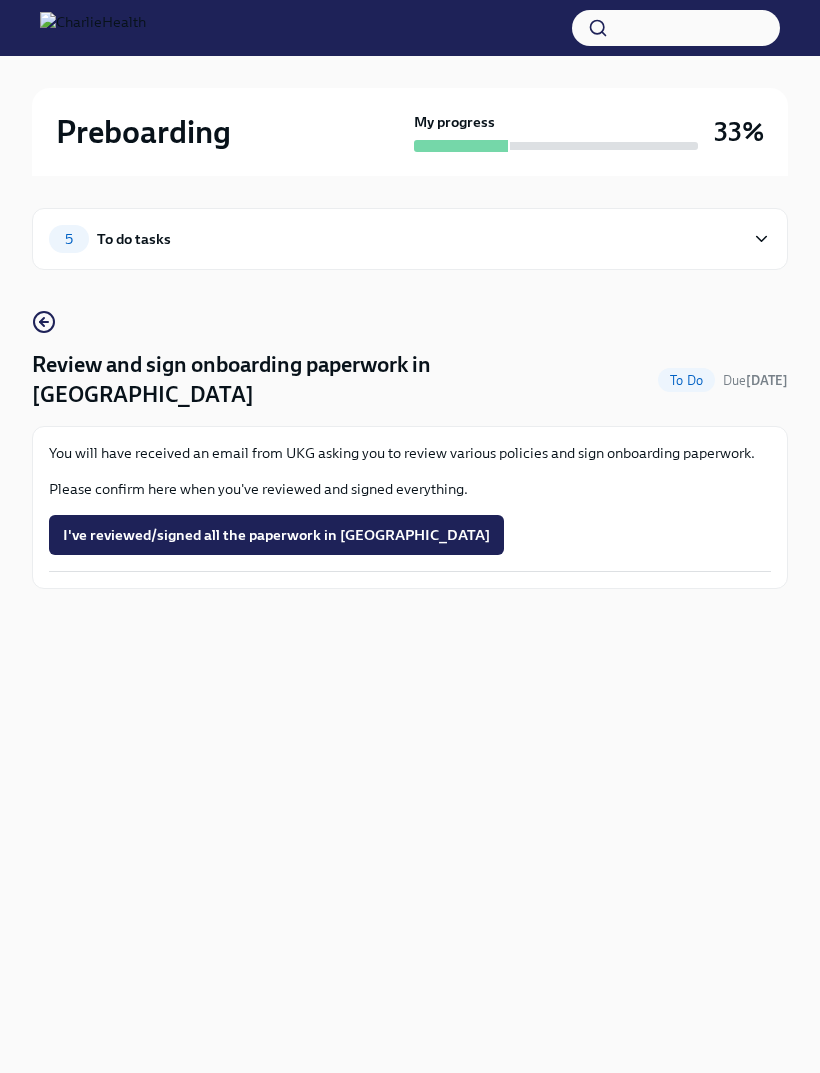 click on "I've reviewed/signed all the paperwork in [GEOGRAPHIC_DATA]" at bounding box center [276, 535] 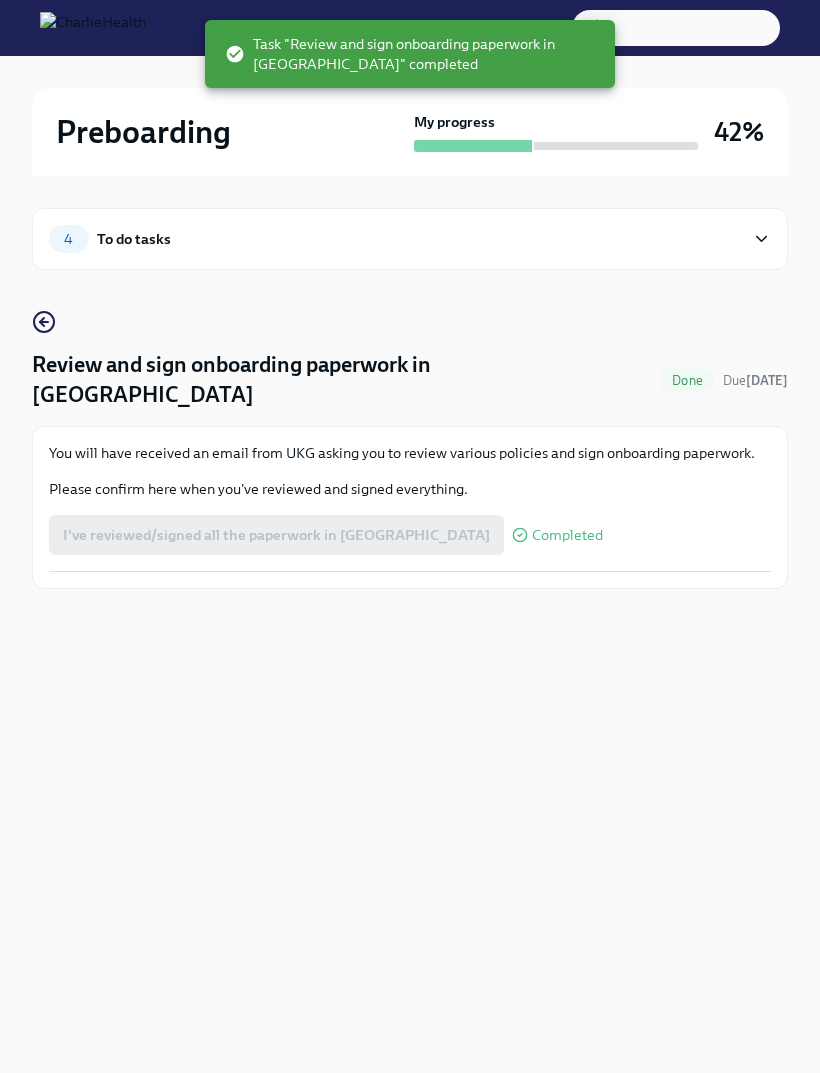 click 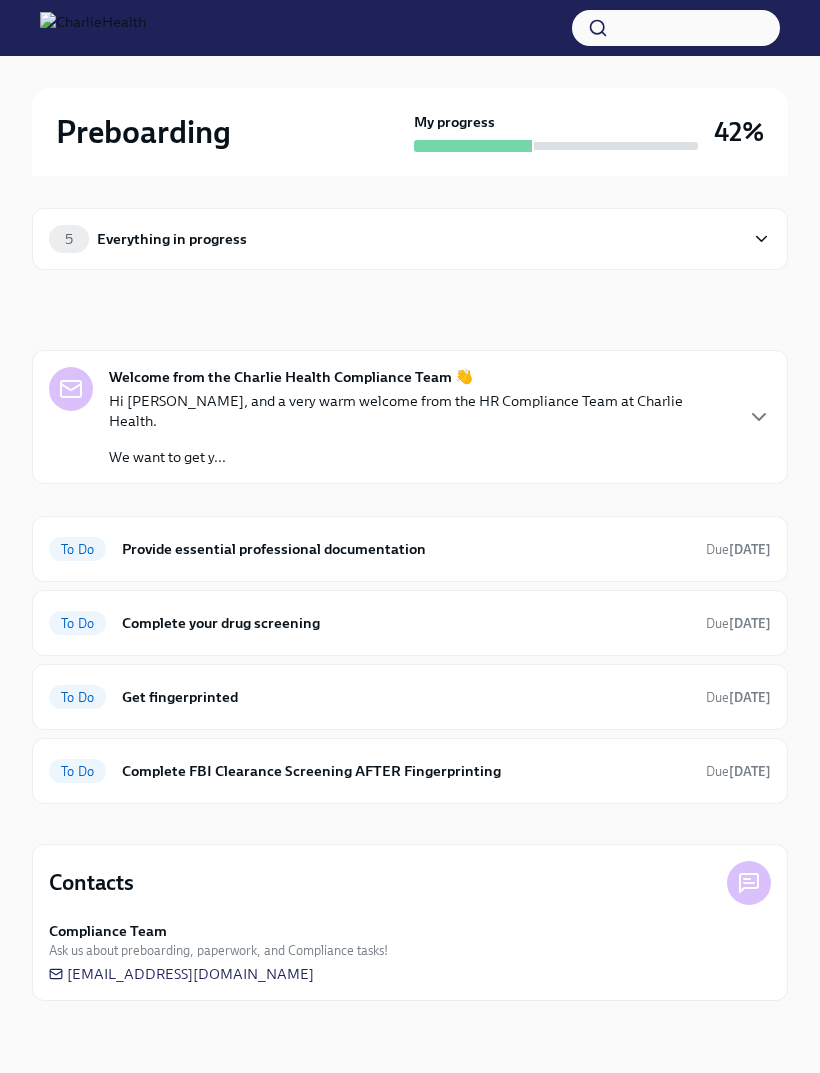 click on "Welcome from the Charlie Health Compliance Team 👋 Hi [PERSON_NAME], and a very warm welcome from the HR Compliance Team at Charlie Health.
We want to get y..." at bounding box center (410, 417) 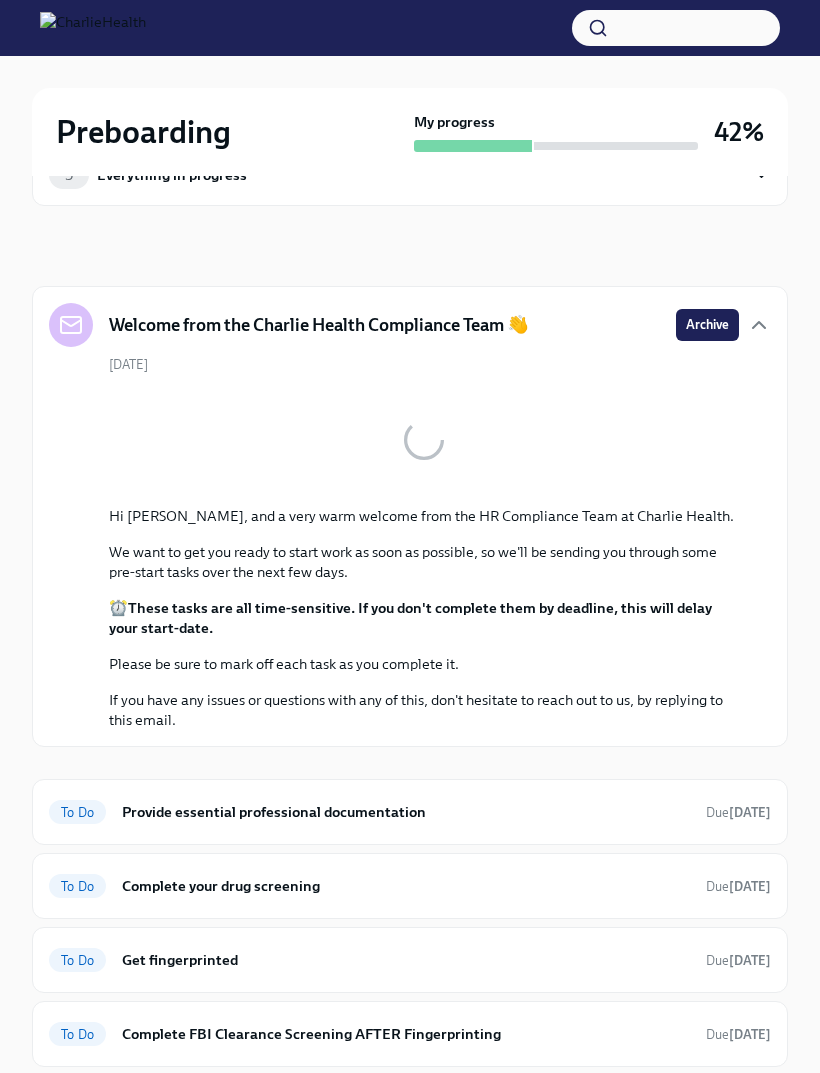 click on "Welcome from the Charlie Health Compliance Team 👋 Archive [DATE] Hi [PERSON_NAME], and a very warm welcome from the HR Compliance Team at Charlie Health.
We want to get you ready to start work as soon as possible, so we'll be sending you through some pre-start tasks over the next few days.
⏰  These tasks are all time-sensitive. If you don't complete them by deadline, this will delay your start-date.
Please be sure to mark off each task as you complete it.
If you have any issues or questions with any of this, don't hesitate to reach out to us, by replying to this email." at bounding box center [410, 516] 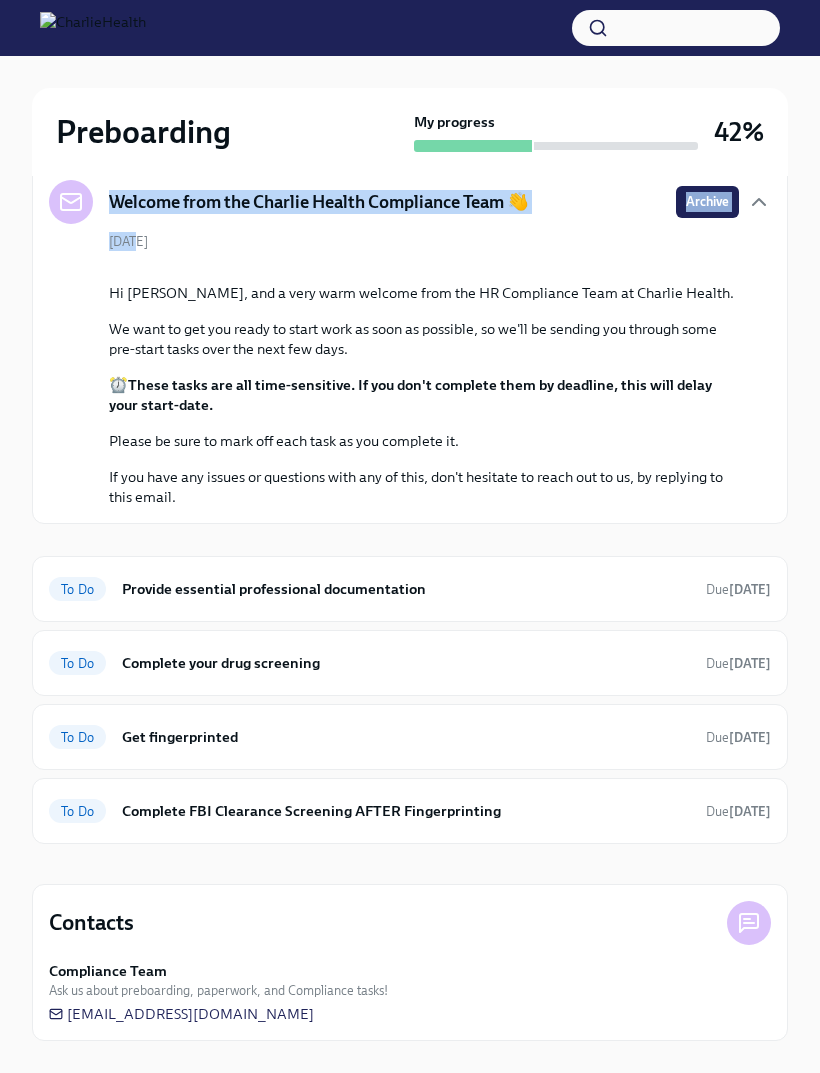 scroll, scrollTop: 304, scrollLeft: 0, axis: vertical 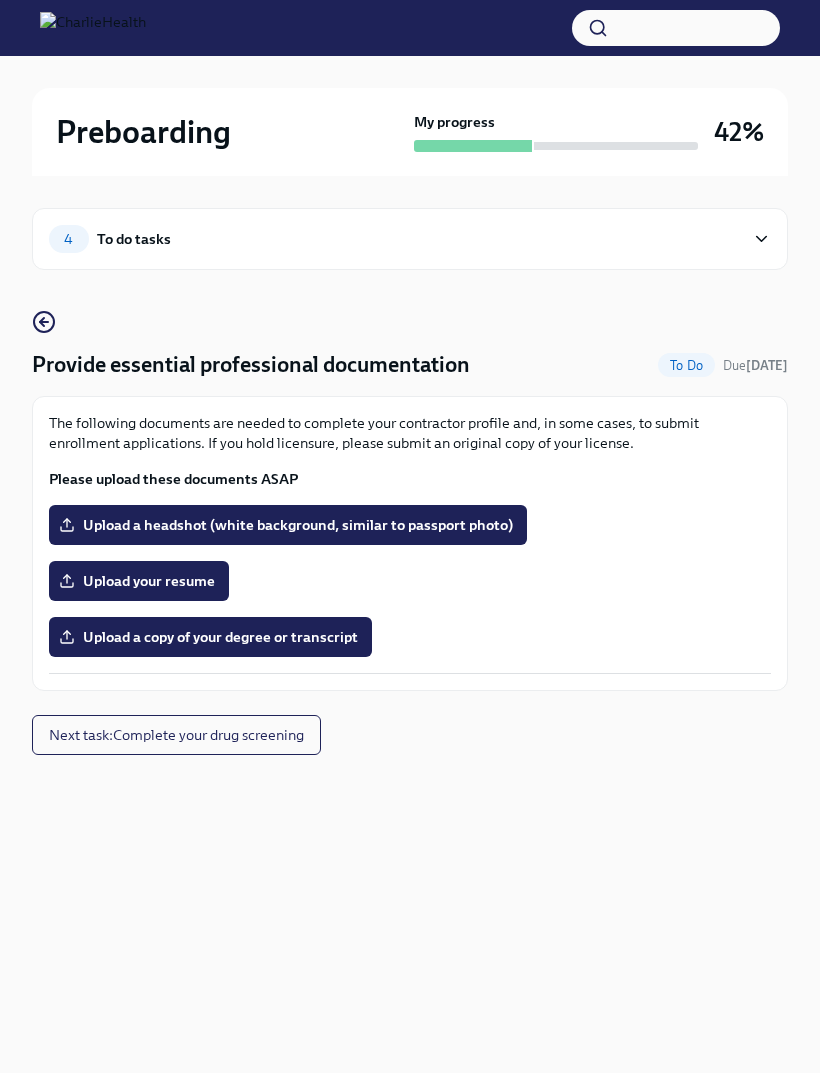 click on "Upload a headshot (white background, similar to passport photo)" at bounding box center [288, 525] 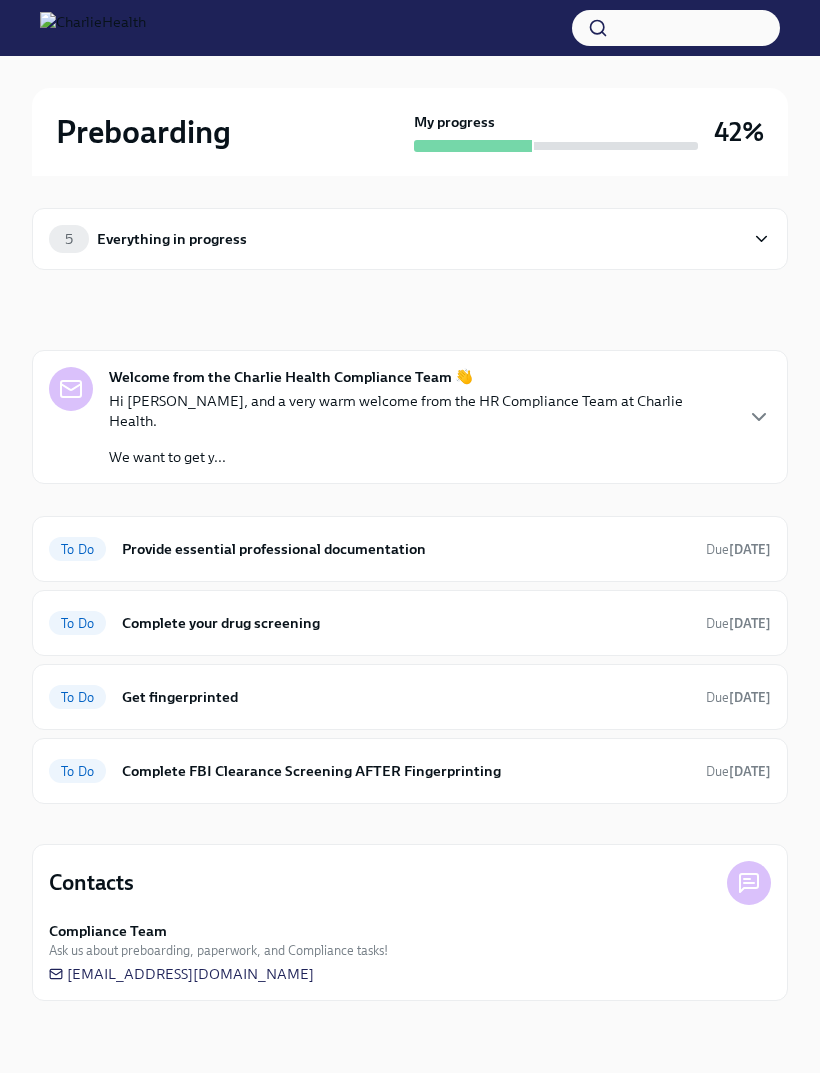 click 